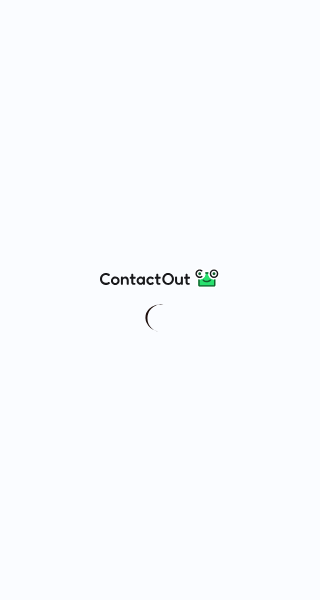 scroll, scrollTop: 0, scrollLeft: 0, axis: both 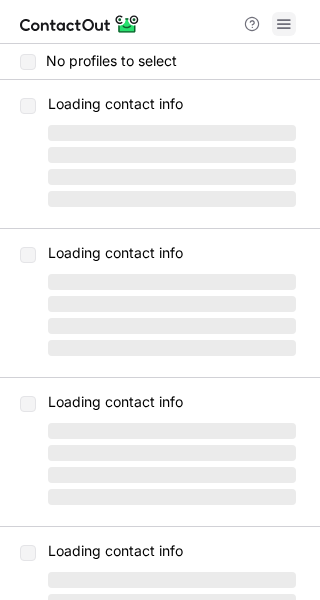 click at bounding box center (284, 24) 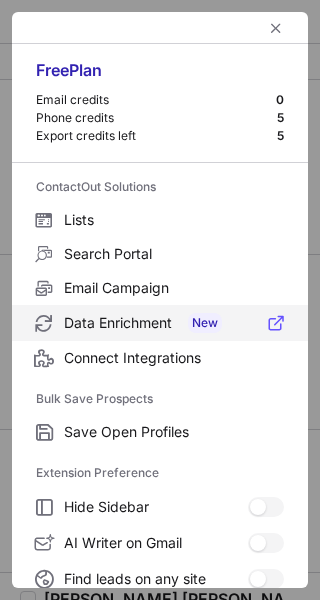 scroll, scrollTop: 232, scrollLeft: 0, axis: vertical 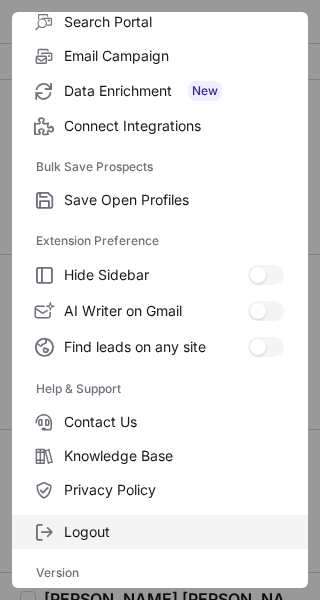 click on "Logout" at bounding box center [174, 532] 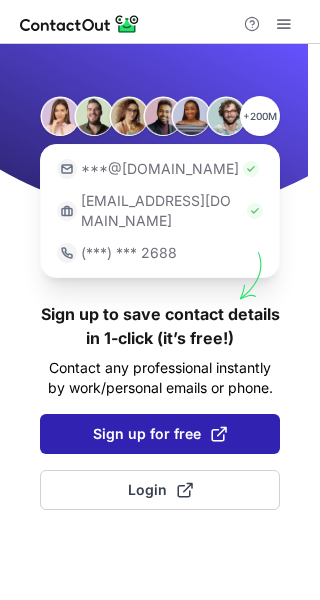 click on "Sign up for free" at bounding box center (160, 434) 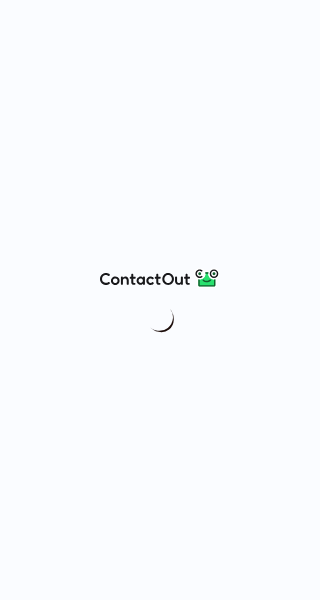 scroll, scrollTop: 0, scrollLeft: 0, axis: both 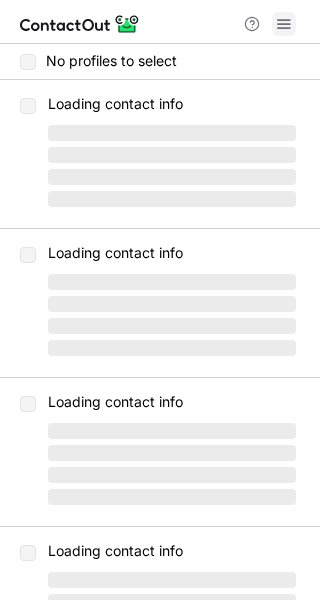 click at bounding box center (284, 24) 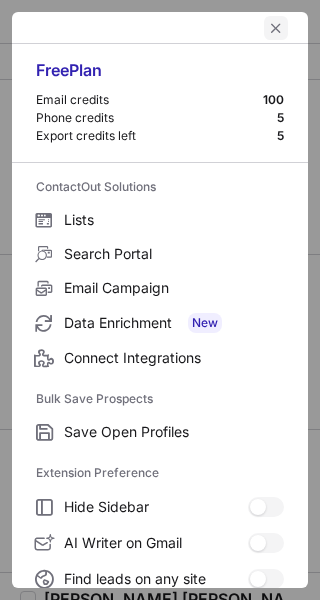 click at bounding box center [276, 28] 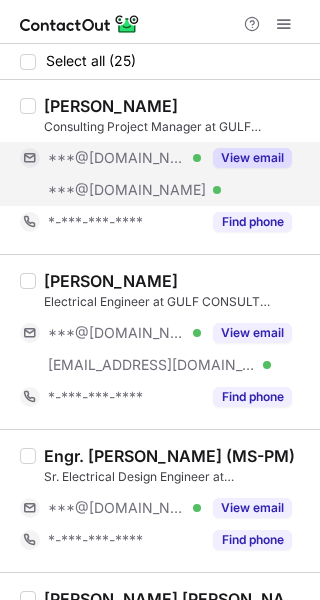 click on "View email" at bounding box center [252, 158] 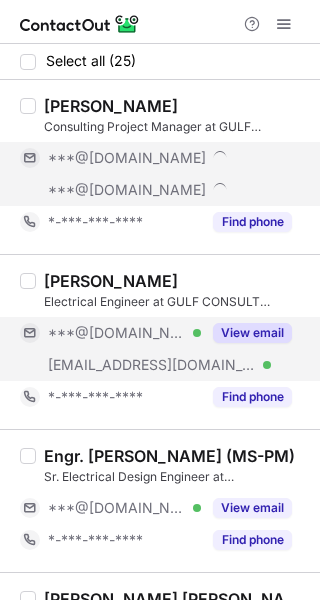 click on "View email" at bounding box center [252, 333] 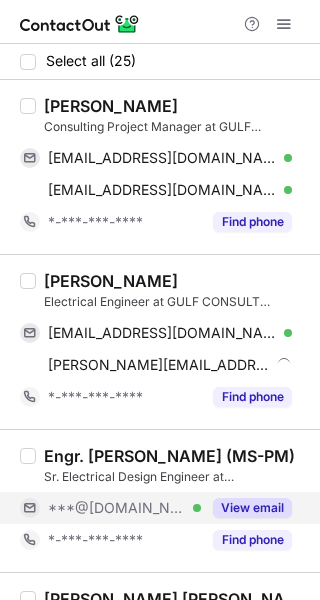 click on "View email" at bounding box center (252, 508) 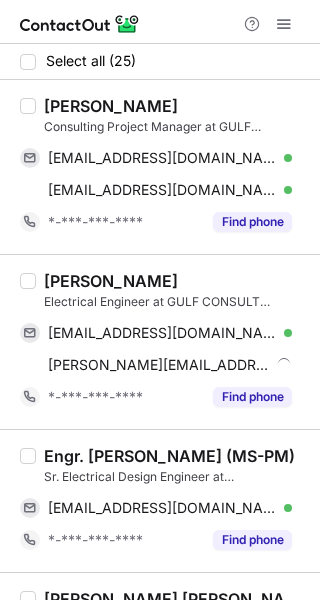 click on "Ibrahim Al-Amer" at bounding box center (111, 106) 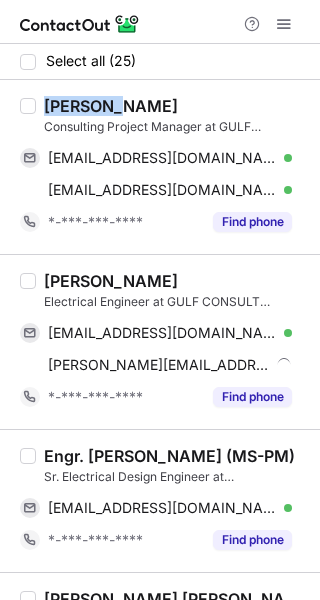 click on "Ibrahim Al-Amer" at bounding box center (111, 106) 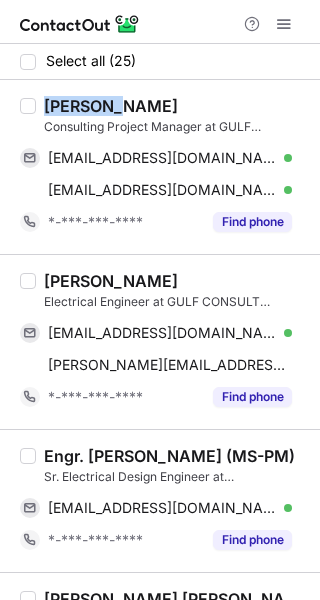 copy on "Ibrahim" 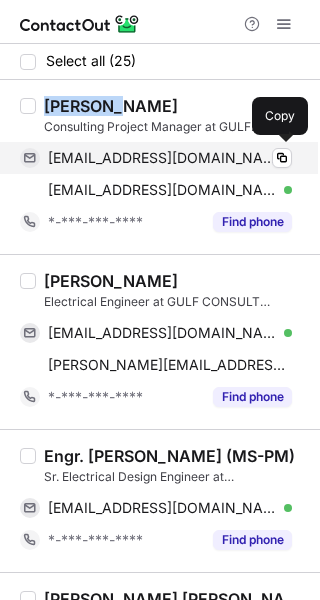 click on "ibrahimbsns@gmail.com" at bounding box center (162, 158) 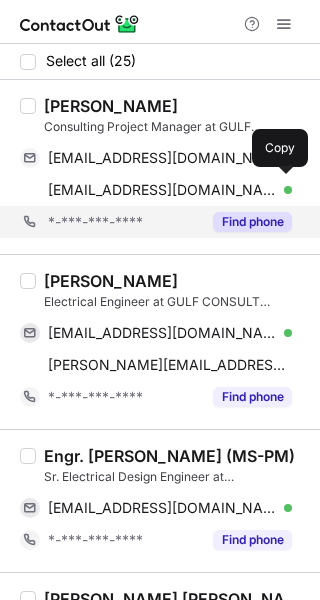 drag, startPoint x: 198, startPoint y: 189, endPoint x: 292, endPoint y: 210, distance: 96.317184 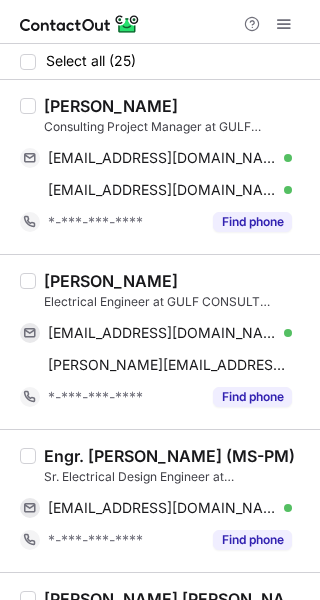 click on "Salman Waseem" at bounding box center [111, 281] 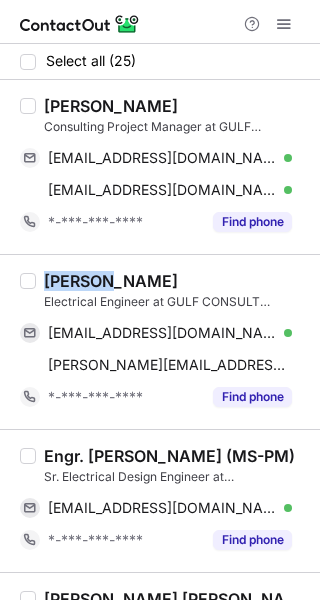 click on "Salman Waseem" at bounding box center [111, 281] 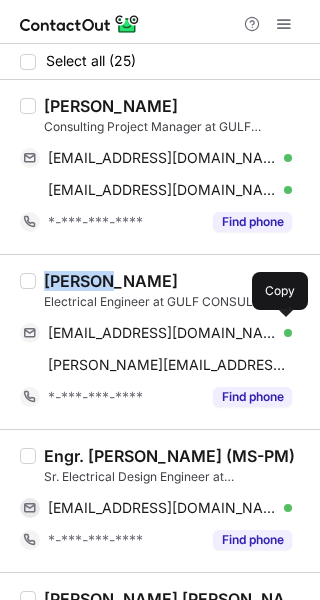 drag, startPoint x: 197, startPoint y: 324, endPoint x: 318, endPoint y: 328, distance: 121.0661 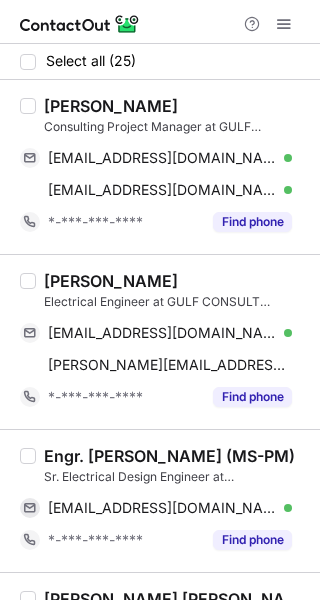 scroll, scrollTop: 166, scrollLeft: 0, axis: vertical 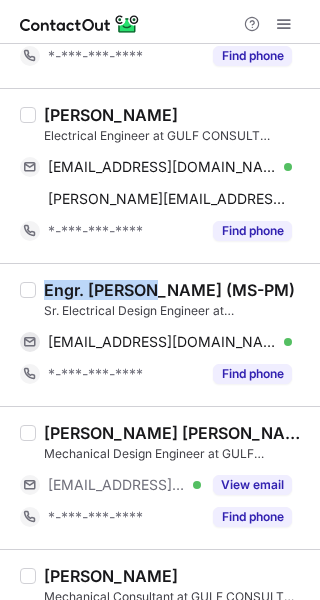 drag, startPoint x: 153, startPoint y: 288, endPoint x: 41, endPoint y: 287, distance: 112.00446 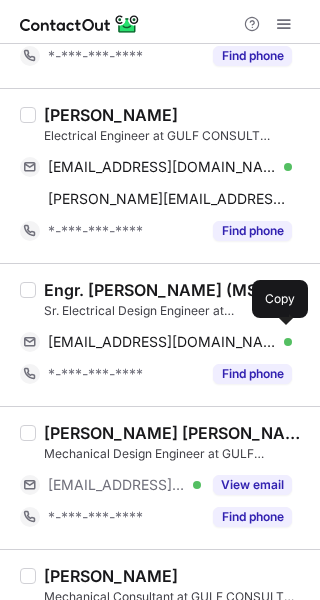 drag, startPoint x: 174, startPoint y: 337, endPoint x: 302, endPoint y: 369, distance: 131.93938 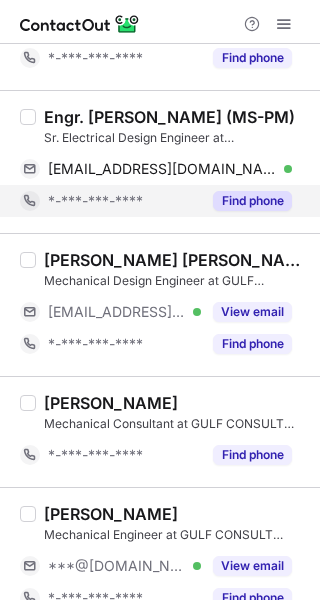 scroll, scrollTop: 499, scrollLeft: 0, axis: vertical 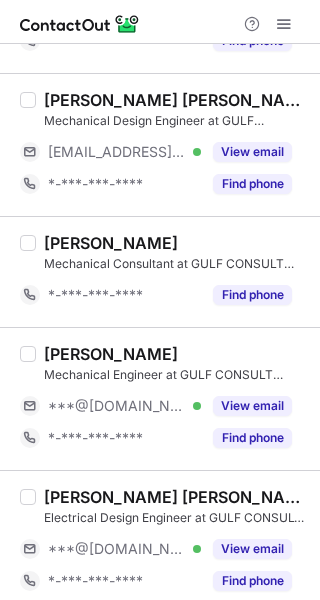 drag, startPoint x: 245, startPoint y: 393, endPoint x: 257, endPoint y: 492, distance: 99.724625 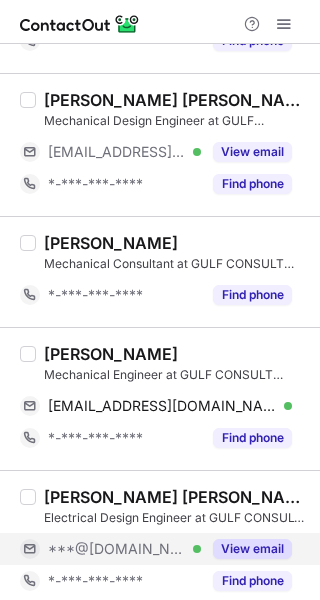 click on "View email" at bounding box center (252, 549) 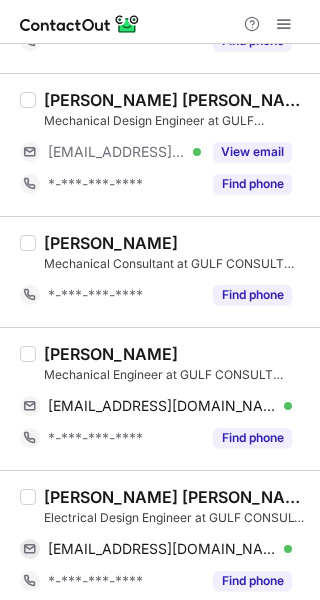 click on "Mohammed Sirajuddin Madki" at bounding box center [111, 354] 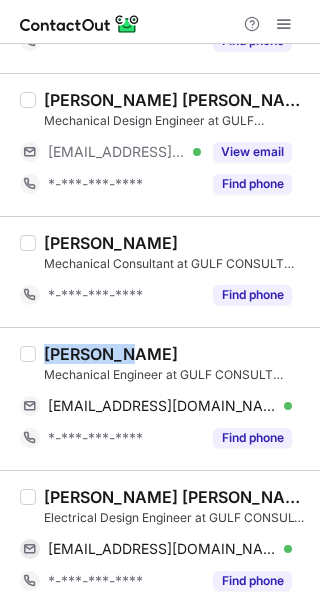 click on "Mohammed Sirajuddin Madki" at bounding box center [111, 354] 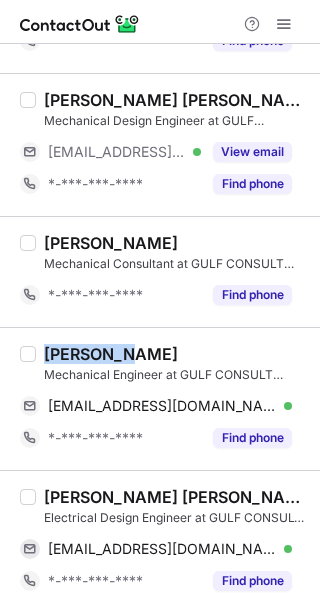 copy on "Mohammed" 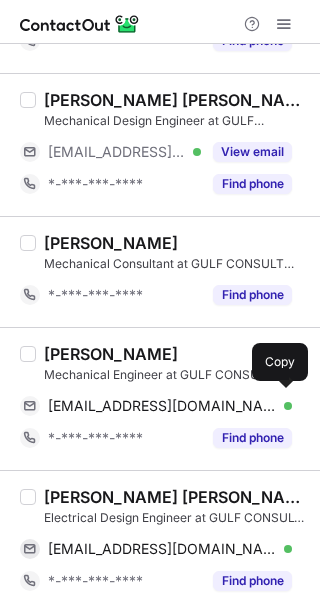 drag, startPoint x: 243, startPoint y: 405, endPoint x: 305, endPoint y: 423, distance: 64.56005 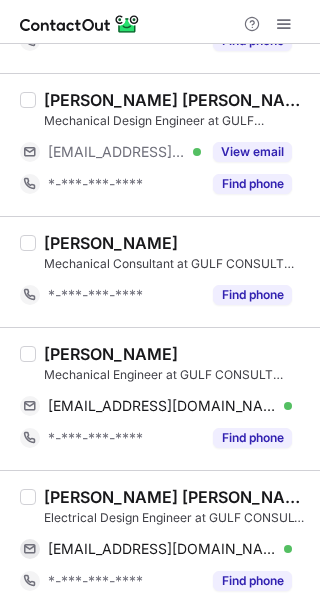 click on "Syed Mohammed Murtaza" at bounding box center (176, 497) 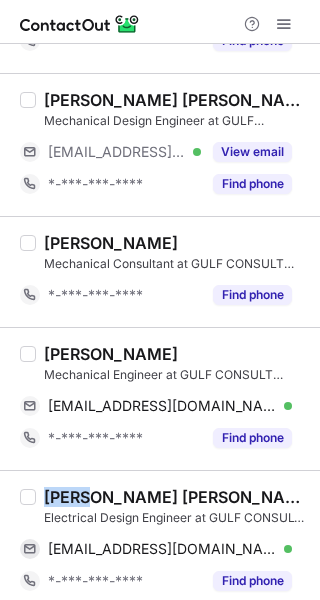 click on "Syed Mohammed Murtaza" at bounding box center [176, 497] 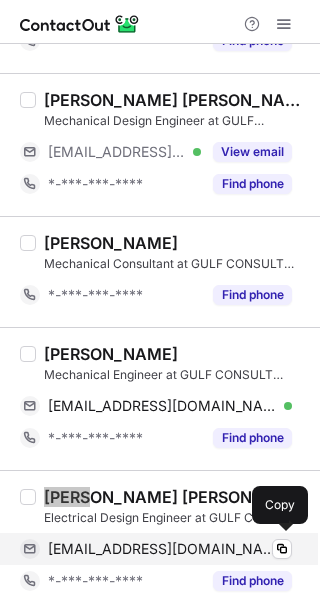drag, startPoint x: 227, startPoint y: 542, endPoint x: 301, endPoint y: 542, distance: 74 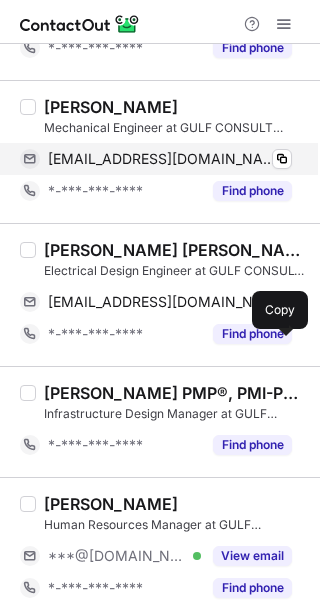 scroll, scrollTop: 833, scrollLeft: 0, axis: vertical 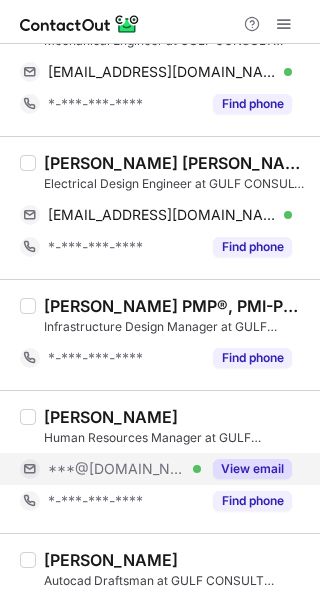 click on "View email" at bounding box center [252, 469] 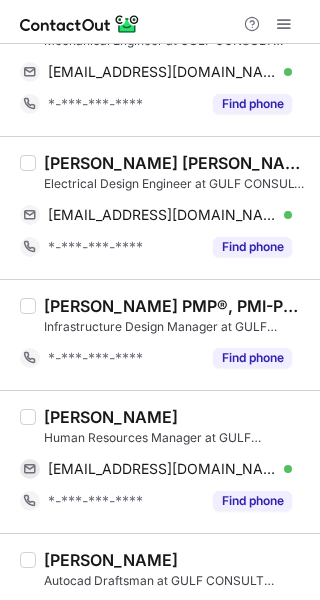 click on "Ali Al-Misharah" at bounding box center (111, 417) 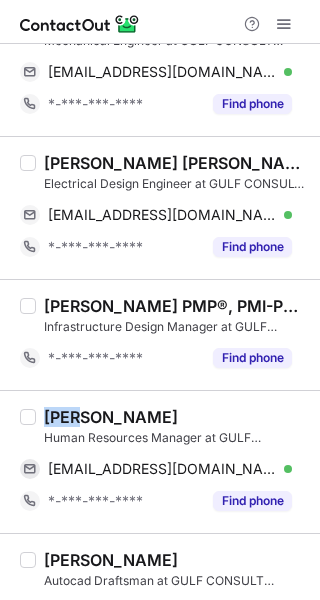 click on "Ali Al-Misharah" at bounding box center [111, 417] 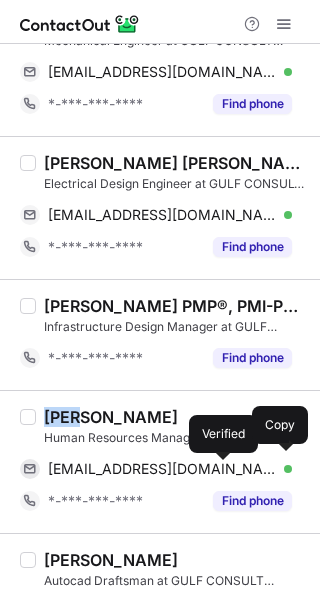 drag, startPoint x: 224, startPoint y: 467, endPoint x: 297, endPoint y: 489, distance: 76.243034 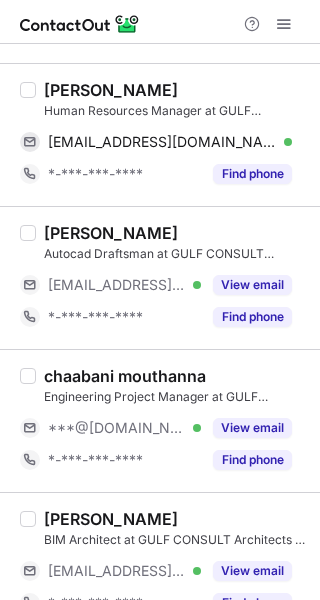 scroll, scrollTop: 1166, scrollLeft: 0, axis: vertical 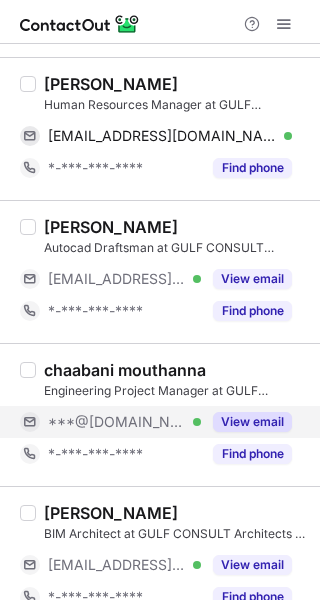 click on "View email" at bounding box center [252, 422] 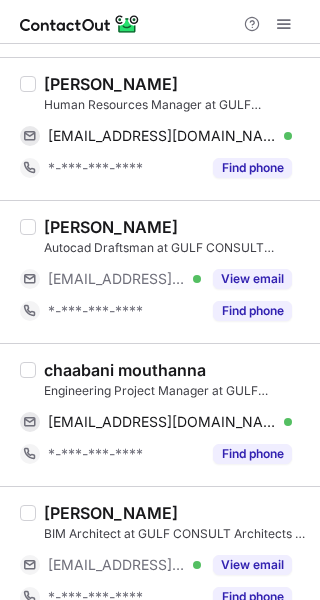 click on "chaabani mouthanna" at bounding box center (125, 370) 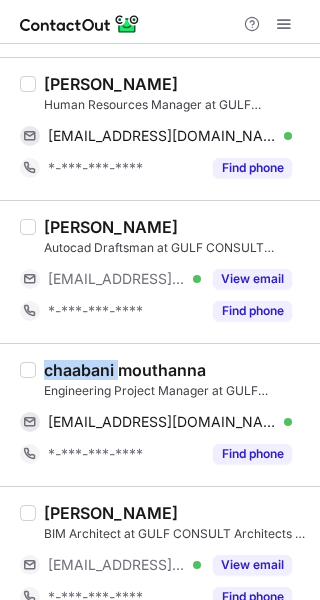 click on "chaabani mouthanna" at bounding box center [125, 370] 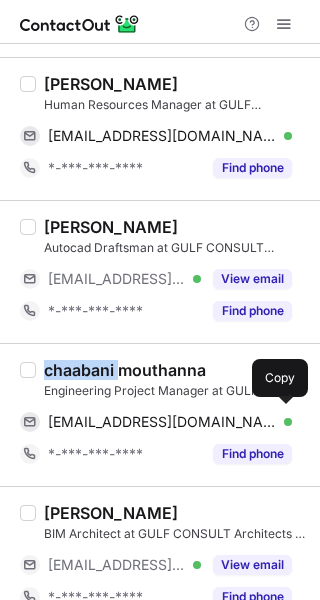 drag, startPoint x: 182, startPoint y: 417, endPoint x: 309, endPoint y: 494, distance: 148.51936 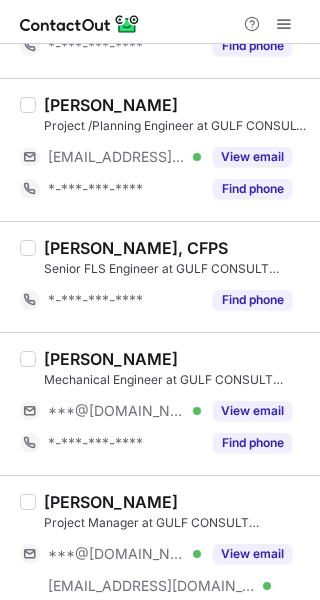 scroll, scrollTop: 1999, scrollLeft: 0, axis: vertical 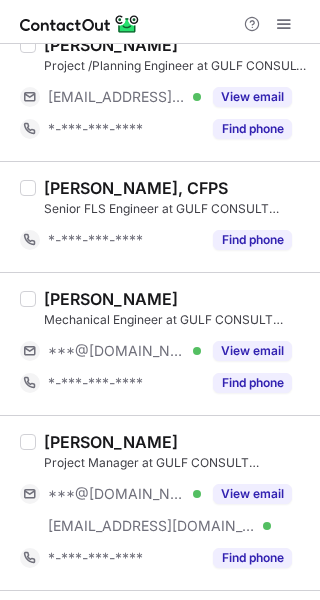 drag, startPoint x: 234, startPoint y: 347, endPoint x: 233, endPoint y: 432, distance: 85.00588 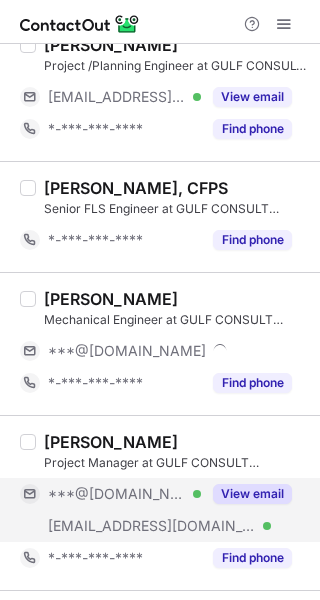 click on "View email" at bounding box center [252, 494] 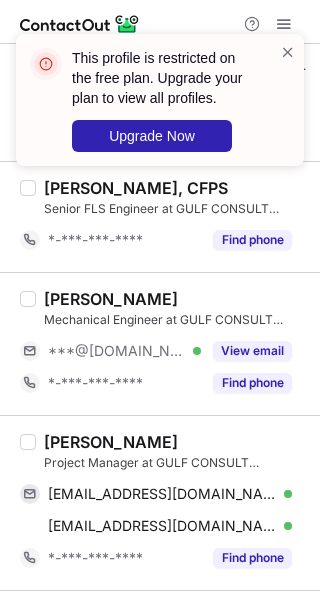 click on "Mamdooh Sawilah" at bounding box center (111, 442) 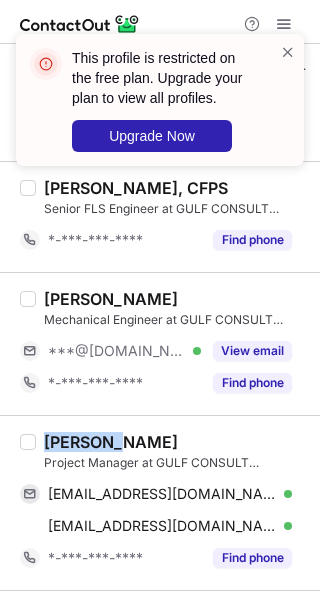 click on "Mamdooh Sawilah" at bounding box center (111, 442) 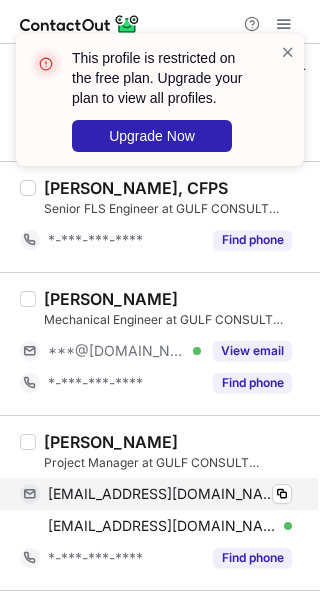 drag, startPoint x: 189, startPoint y: 489, endPoint x: 229, endPoint y: 495, distance: 40.4475 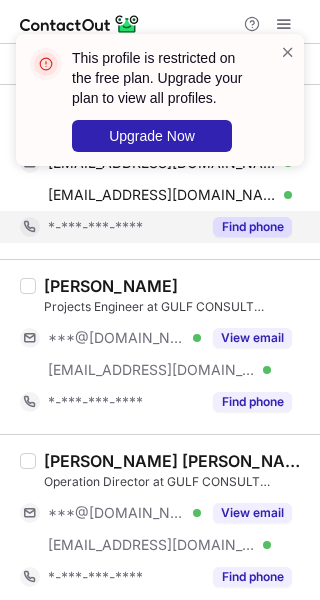 scroll, scrollTop: 2333, scrollLeft: 0, axis: vertical 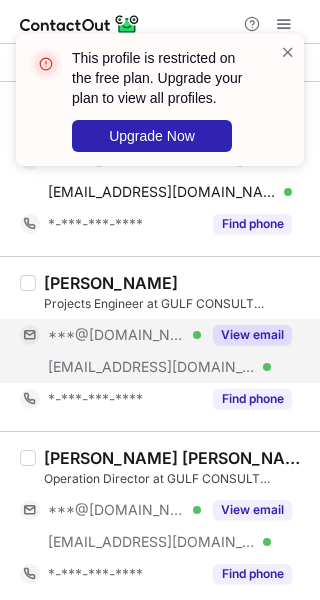 click on "View email" at bounding box center (252, 335) 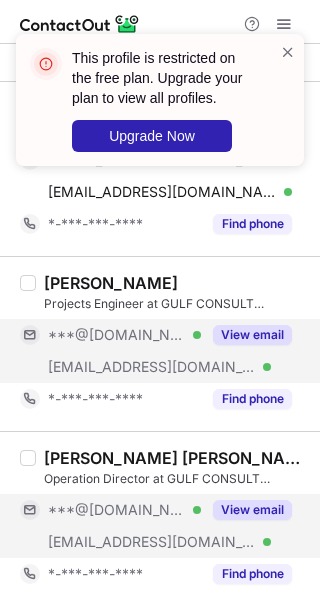 click on "View email" at bounding box center [252, 510] 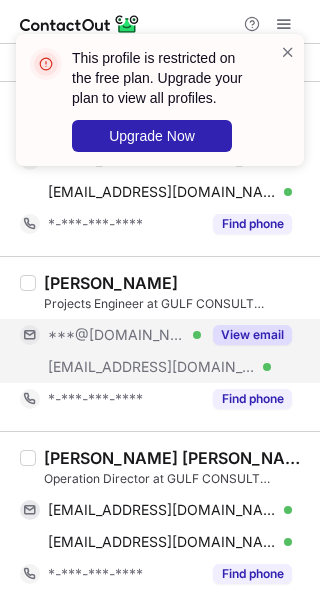 click on "Mahmoud Nabil Elsheikh" at bounding box center (176, 458) 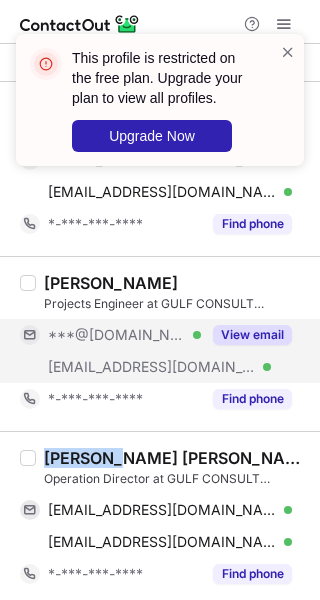 click on "Mahmoud Nabil Elsheikh" at bounding box center (176, 458) 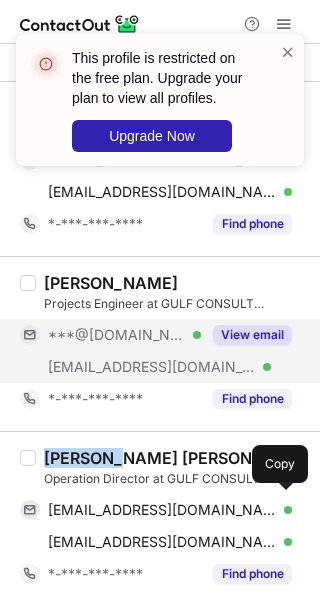 drag, startPoint x: 208, startPoint y: 507, endPoint x: 314, endPoint y: 543, distance: 111.94642 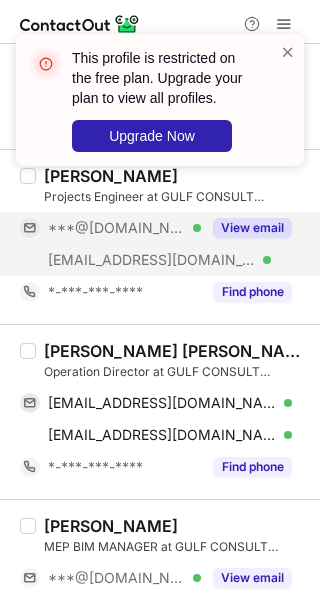 scroll, scrollTop: 2666, scrollLeft: 0, axis: vertical 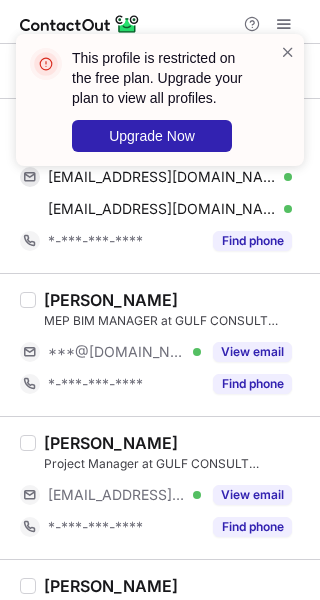 drag, startPoint x: 256, startPoint y: 340, endPoint x: 241, endPoint y: 397, distance: 58.940647 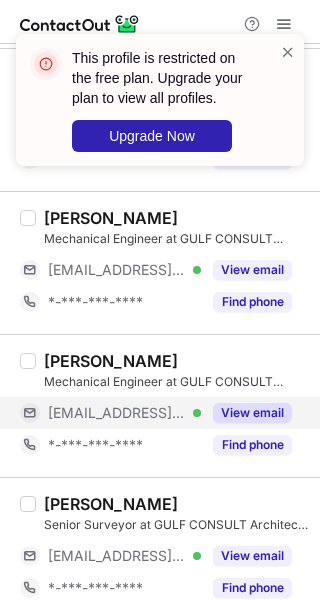 scroll, scrollTop: 3048, scrollLeft: 0, axis: vertical 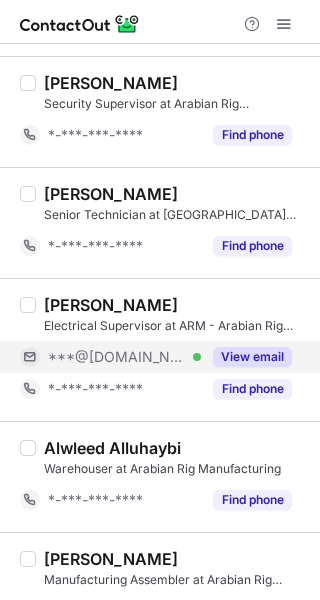 click on "View email" at bounding box center [252, 357] 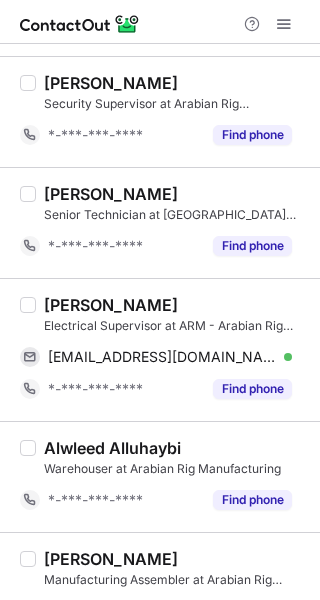 click on "[PERSON_NAME]" at bounding box center [111, 305] 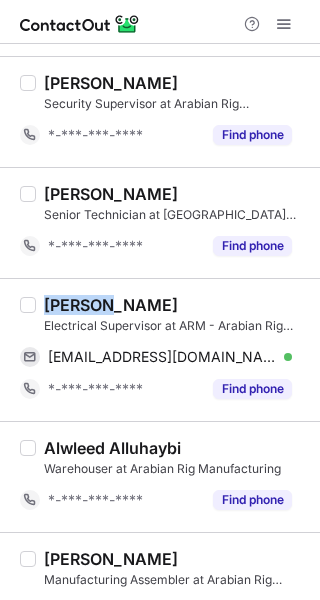 click on "Younis Al-Shaikh" at bounding box center [111, 305] 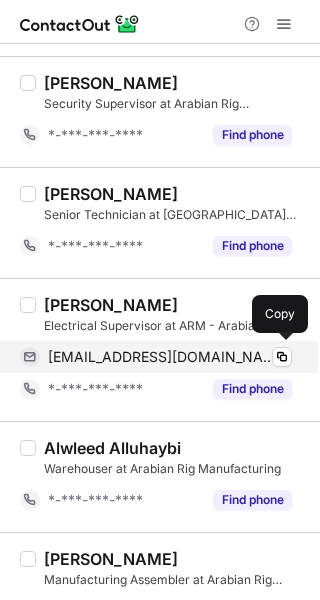 click on "younis198910@gmail.com" at bounding box center (162, 357) 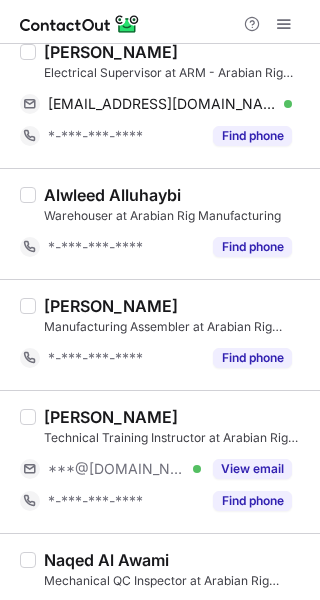 scroll, scrollTop: 499, scrollLeft: 0, axis: vertical 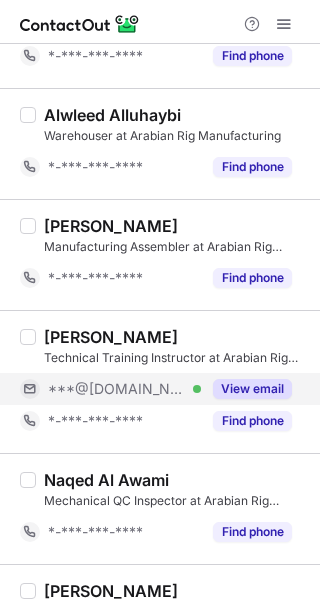 drag, startPoint x: 233, startPoint y: 378, endPoint x: 222, endPoint y: 376, distance: 11.18034 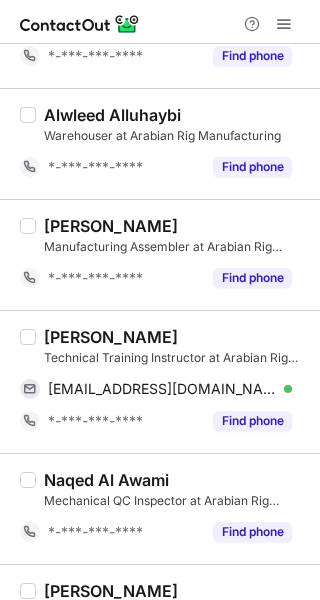 click on "Murtadha AlJumah" at bounding box center [111, 337] 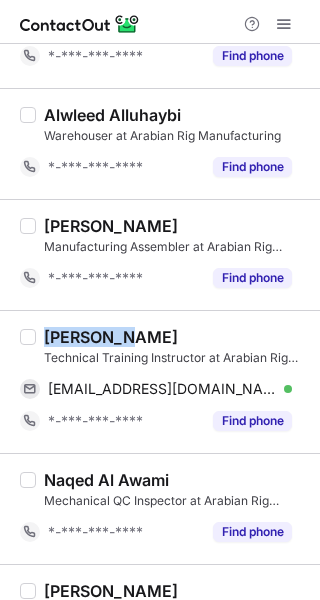 click on "Murtadha AlJumah" at bounding box center (111, 337) 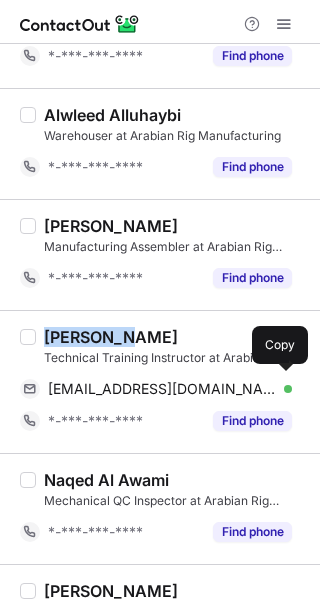 drag, startPoint x: 213, startPoint y: 380, endPoint x: 317, endPoint y: 326, distance: 117.18362 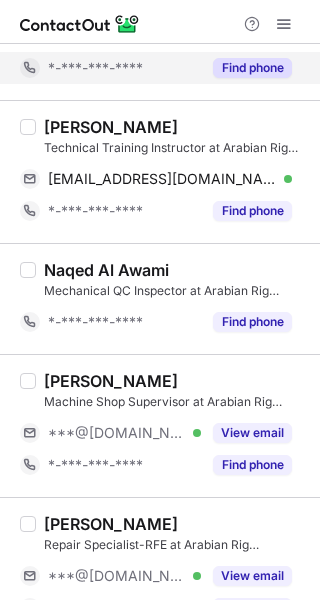 scroll, scrollTop: 833, scrollLeft: 0, axis: vertical 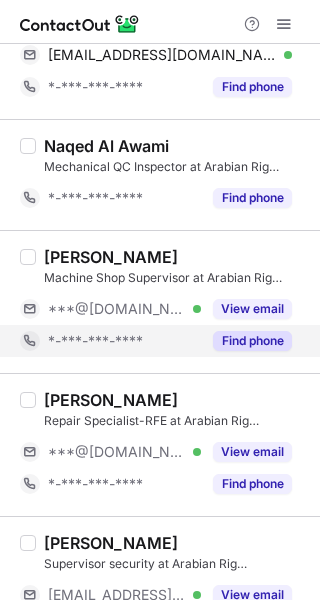 drag, startPoint x: 252, startPoint y: 308, endPoint x: 252, endPoint y: 325, distance: 17 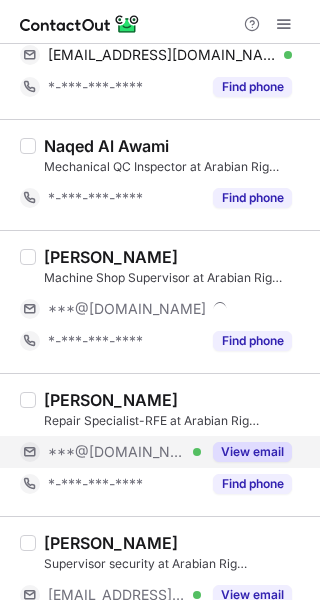 click on "View email" at bounding box center [252, 452] 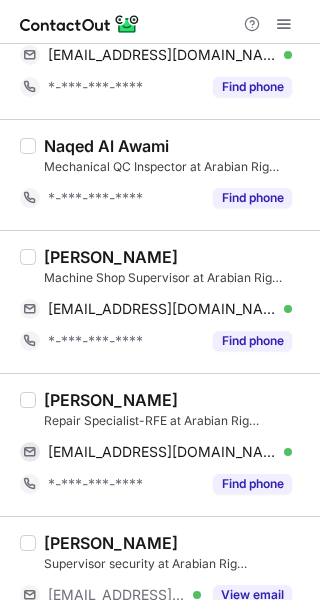 click on "Muhammad Fiaz" at bounding box center [111, 257] 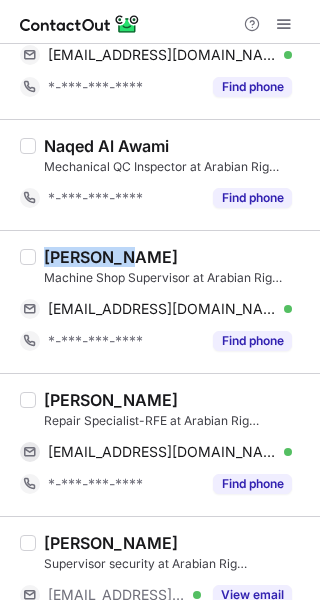 click on "Muhammad Fiaz" at bounding box center [111, 257] 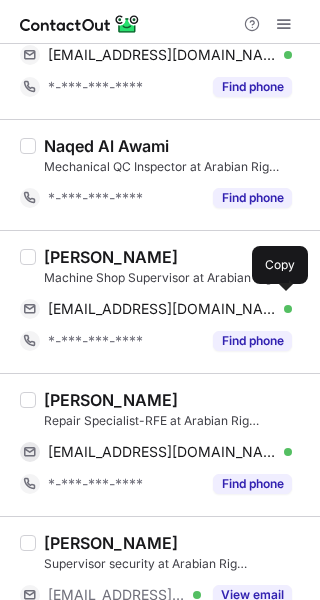 drag, startPoint x: 237, startPoint y: 309, endPoint x: 311, endPoint y: 290, distance: 76.40026 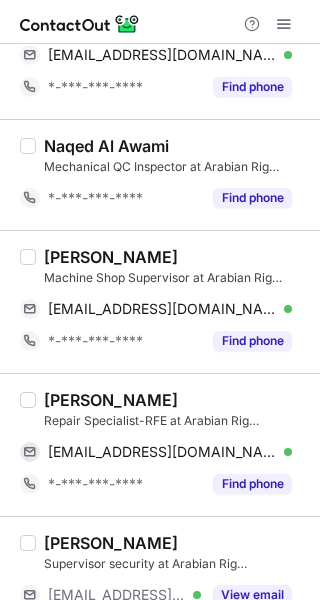 click on "Ajay Babu" at bounding box center (111, 400) 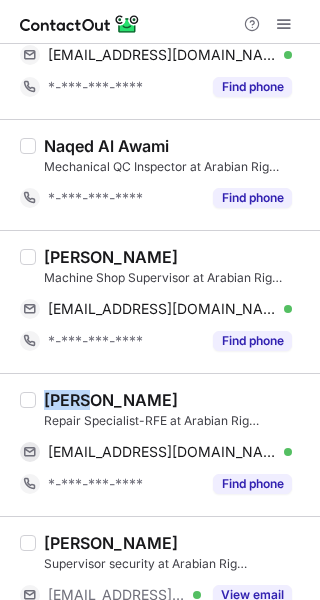 click on "Ajay Babu" at bounding box center [111, 400] 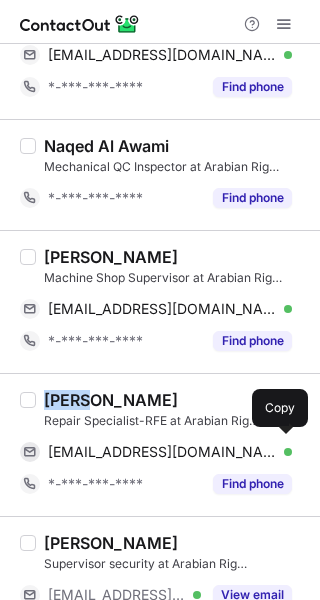 drag, startPoint x: 242, startPoint y: 443, endPoint x: 317, endPoint y: 416, distance: 79.71198 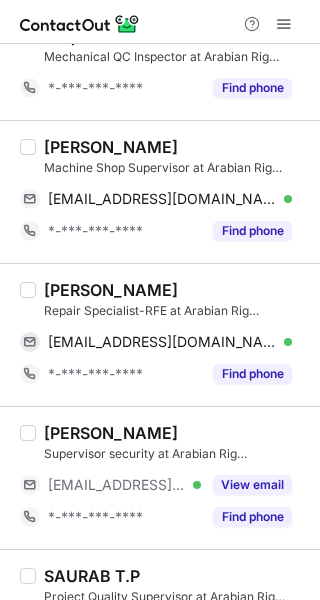 scroll, scrollTop: 1166, scrollLeft: 0, axis: vertical 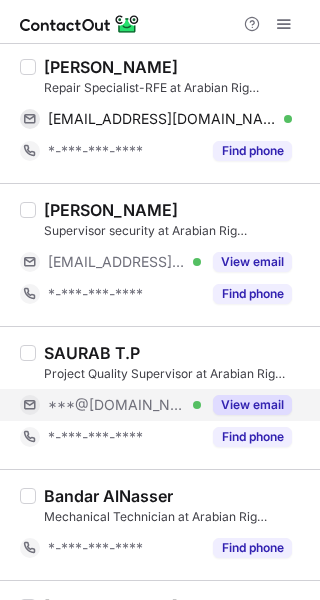 click on "View email" at bounding box center (246, 405) 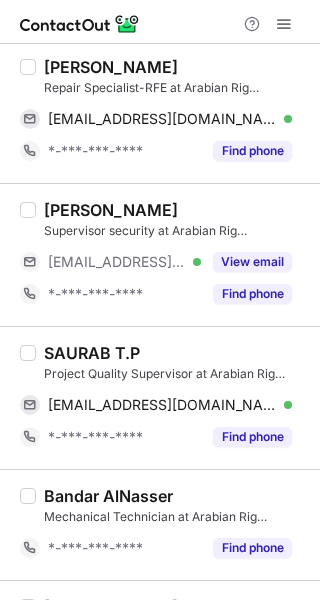 click on "SAURAB T.P" at bounding box center (92, 353) 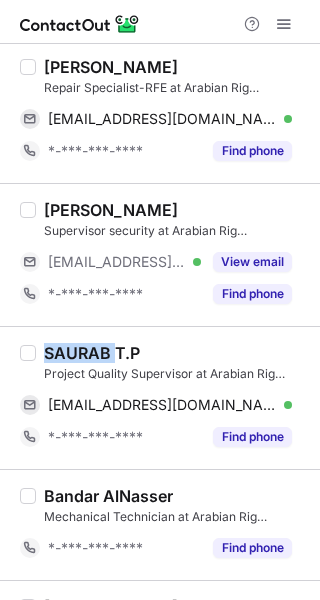 click on "SAURAB T.P" at bounding box center [92, 353] 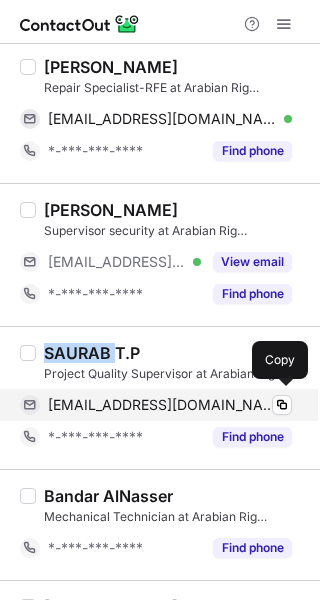 click on "saurabskumar@gmail.com Verified" at bounding box center (170, 405) 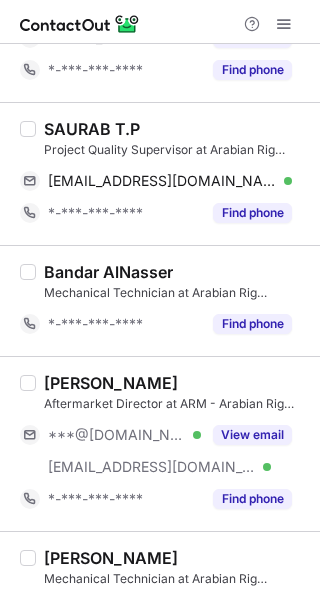 scroll, scrollTop: 1500, scrollLeft: 0, axis: vertical 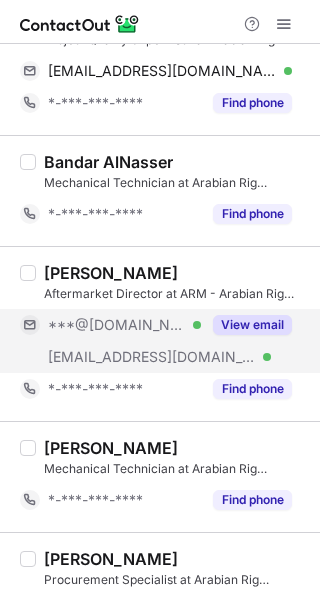 click on "View email" at bounding box center [252, 325] 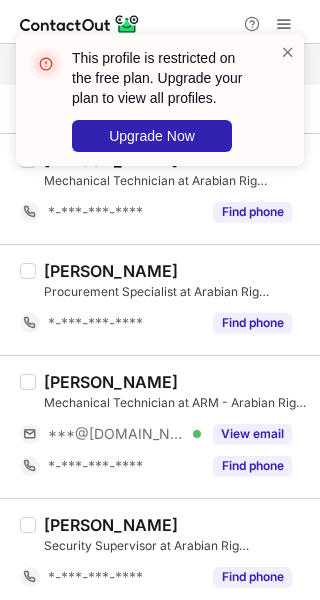 scroll, scrollTop: 1833, scrollLeft: 0, axis: vertical 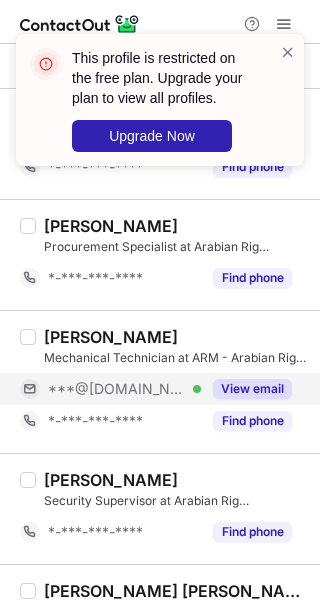 click on "View email" at bounding box center (252, 389) 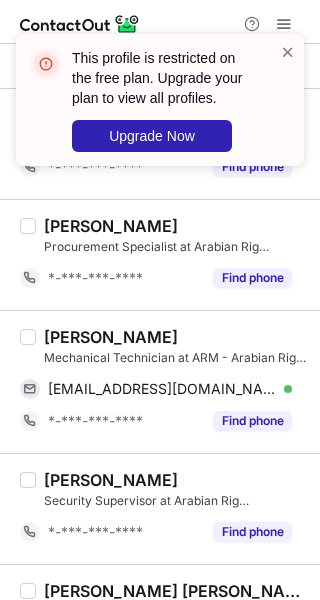 click on "Saad Alshuaibi" at bounding box center [111, 337] 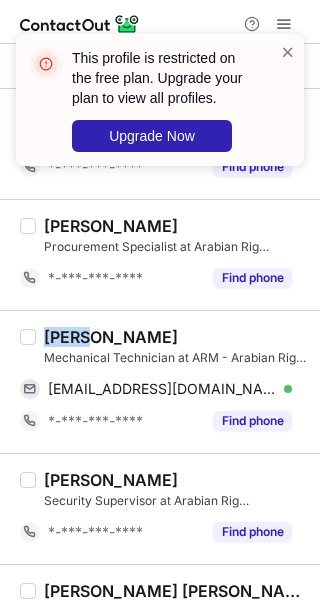 click on "Saad Alshuaibi" at bounding box center (111, 337) 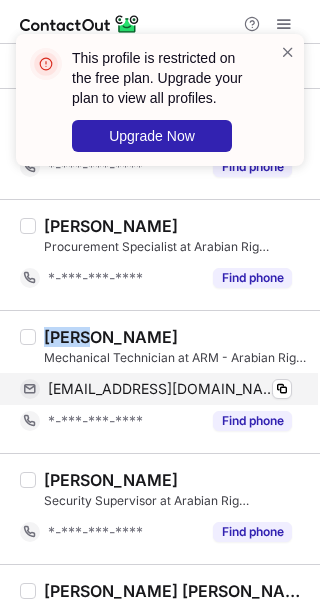 copy on "Saad" 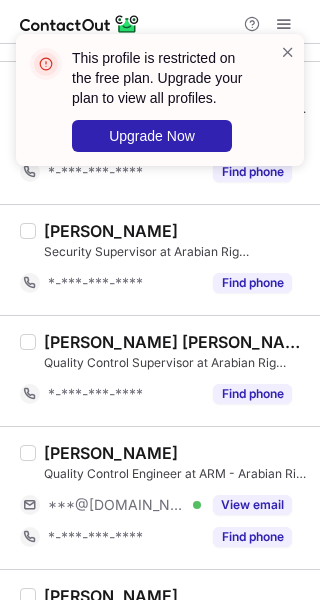 scroll, scrollTop: 2166, scrollLeft: 0, axis: vertical 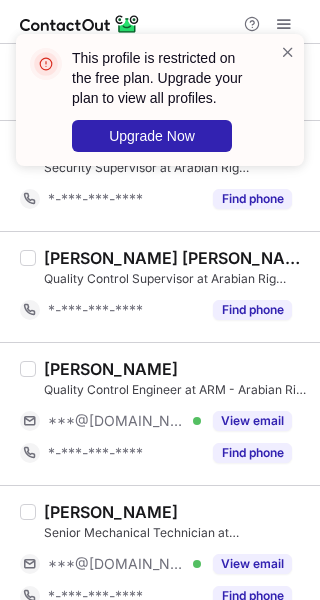 drag, startPoint x: 257, startPoint y: 414, endPoint x: 254, endPoint y: 464, distance: 50.08992 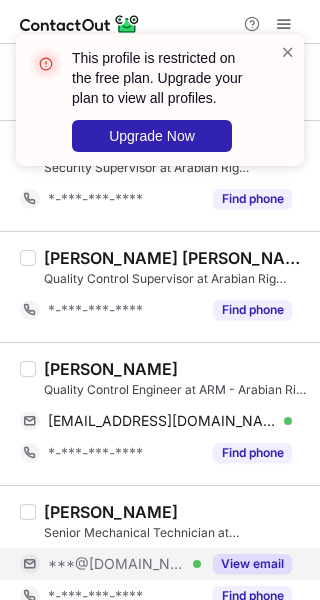 click on "View email" at bounding box center (252, 564) 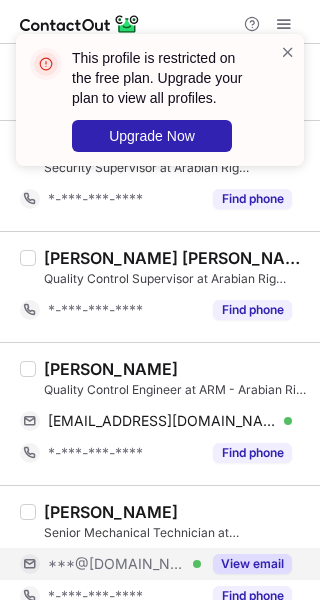 click on "Asim Aziz" at bounding box center [111, 369] 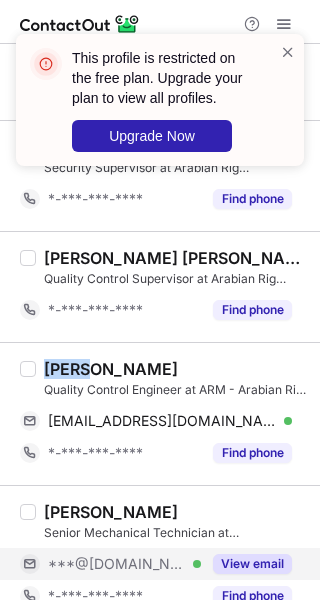 click on "Asim Aziz" at bounding box center [111, 369] 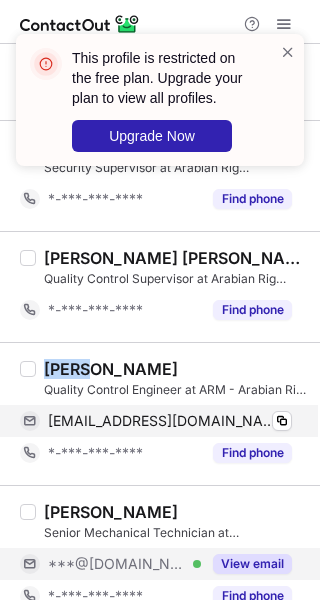 copy on "Asim" 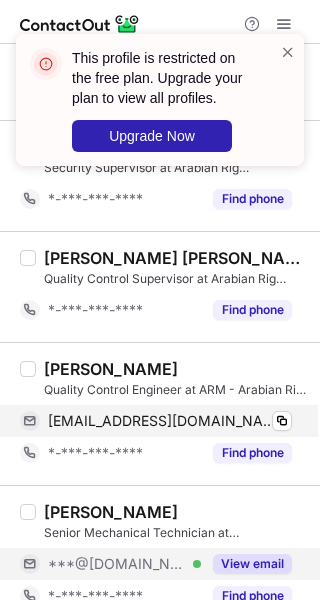 click on "mohdasimaziz1864@gmail.com" at bounding box center [162, 421] 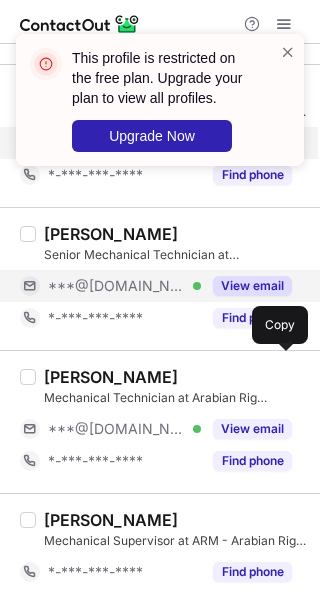scroll, scrollTop: 2500, scrollLeft: 0, axis: vertical 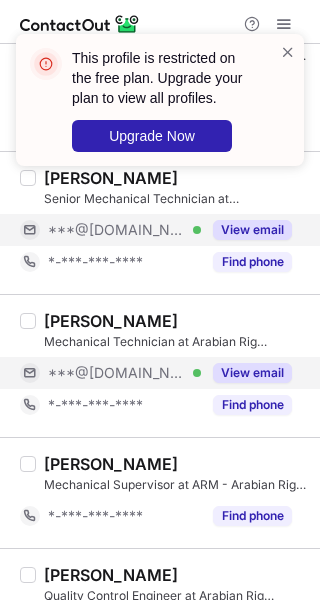click on "View email" at bounding box center (252, 373) 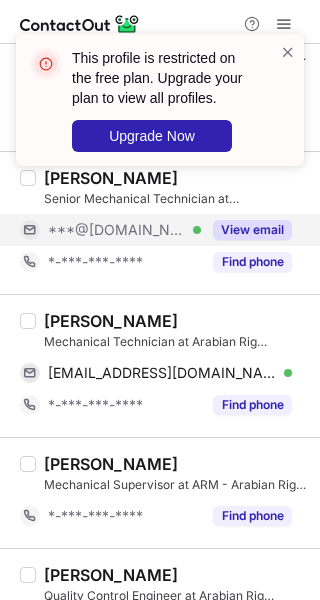click on "Abdullah Algharrash" at bounding box center (111, 321) 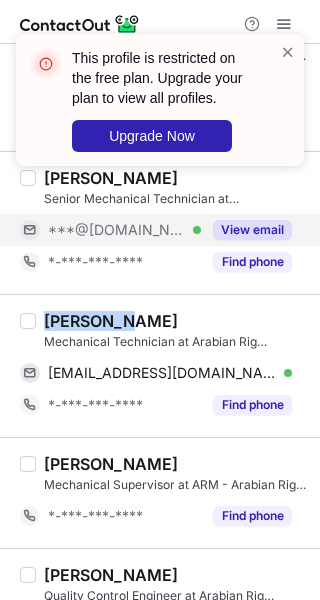 click on "Abdullah Algharrash" at bounding box center [111, 321] 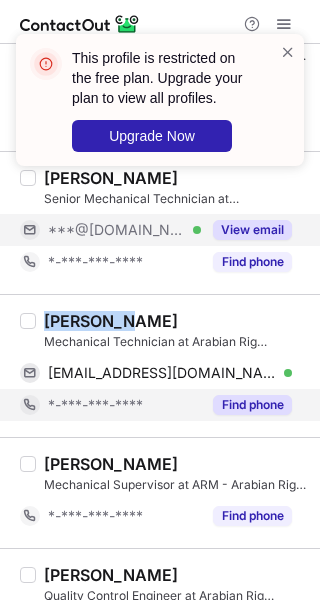 copy on "Abdullah" 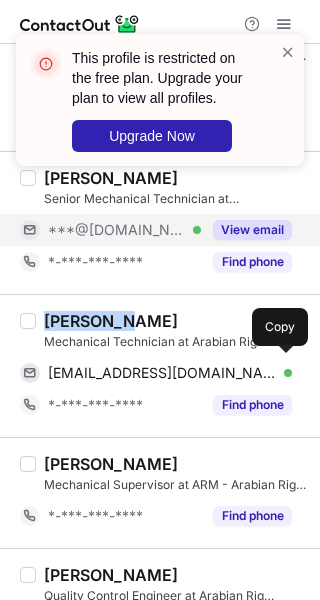 drag, startPoint x: 211, startPoint y: 366, endPoint x: 301, endPoint y: 412, distance: 101.07423 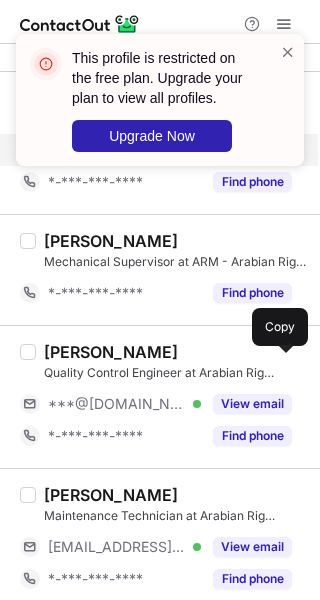 scroll, scrollTop: 2728, scrollLeft: 0, axis: vertical 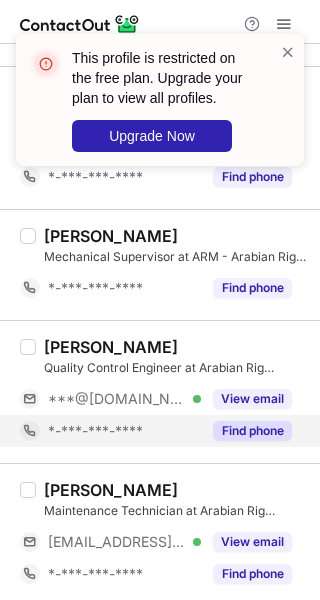 click on "View email" at bounding box center [246, 399] 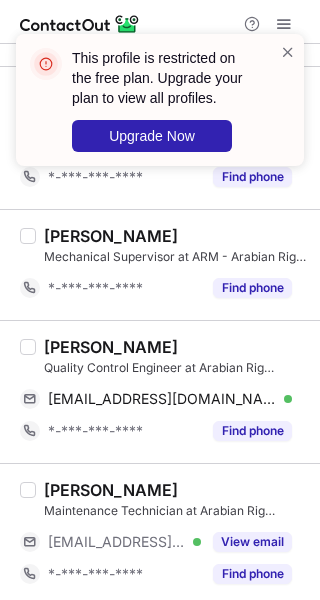 click on "Jaffer Alsaeed" at bounding box center [111, 347] 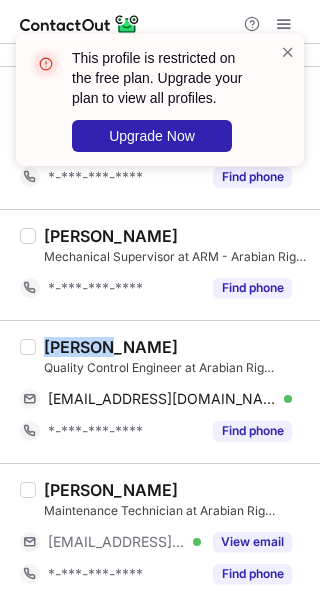 click on "Jaffer Alsaeed" at bounding box center [111, 347] 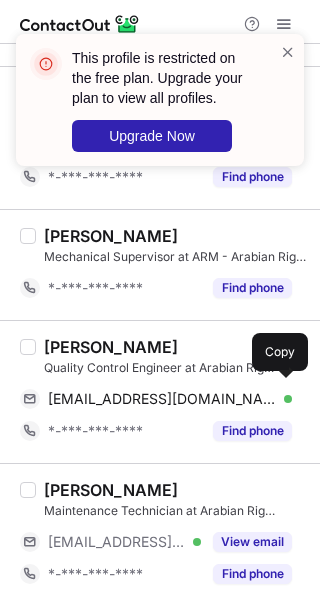 drag, startPoint x: 242, startPoint y: 390, endPoint x: 302, endPoint y: 413, distance: 64.25729 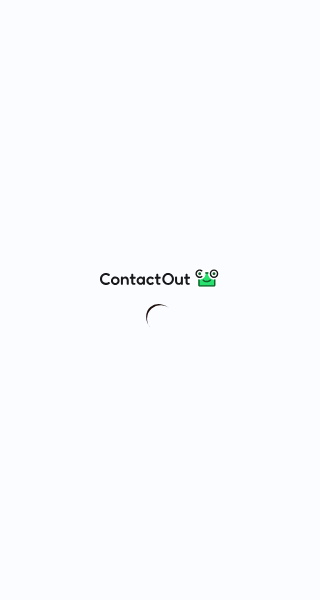 scroll, scrollTop: 0, scrollLeft: 0, axis: both 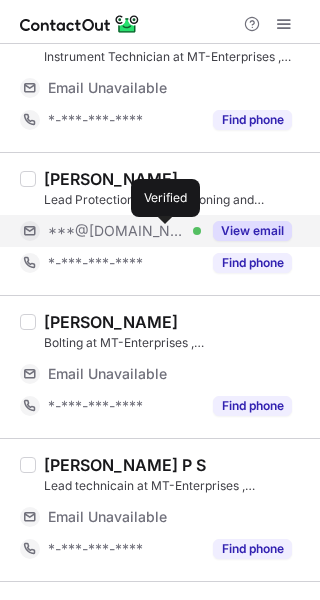 click on "View email" at bounding box center (252, 231) 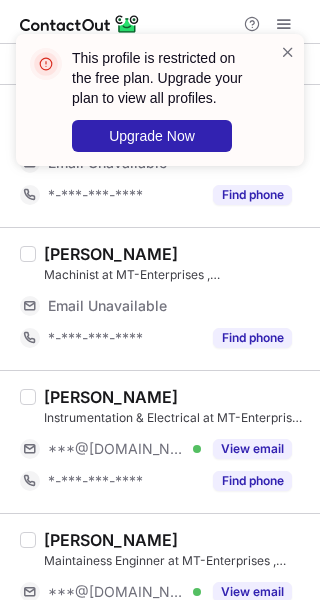 scroll, scrollTop: 1166, scrollLeft: 0, axis: vertical 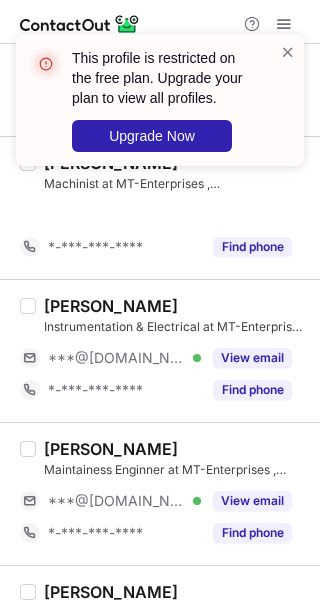 click on "Select all (25) Yaseen Mohamed Projects Service Engineer at MT-Enterprises , Saudi Arabia *-***-***-**** Find phone Hussain Ahmad Senior calibration at MT-Enterprises , Saudi Arabia *-***-***-**** Find phone Muhammad Fahad khan Mechanical Maintenance Engineer at MT-Enterprises , Saudi Arabia Email Unavailable Email address *-***-***-**** Find phone Velver John Piol Instrument Technician at MT-Enterprises , Saudi Arabia Email Unavailable Email address *-***-***-**** Find phone Hesham Badawy Lead Protection , Commissioning and Maintenance Engineer at MT-Enterprises , Saudi Arabia ***@yahoo.com Verified View email *-***-***-**** Find phone PAWAN MISHRA Bolting at MT-Enterprises , Saudi Arabia Email Unavailable Email address *-***-***-**** Find phone SANEESH P S Lead technicain at MT-Enterprises , Saudi Arabia Email Unavailable Email address *-***-***-**** Find phone Shaharyar Khan Lead Mechanical Technician at MT-Enterprises , Saudi Arabia Email Unavailable Email address *-***-***-**** Find phone Julius Busi" at bounding box center (160, 651) 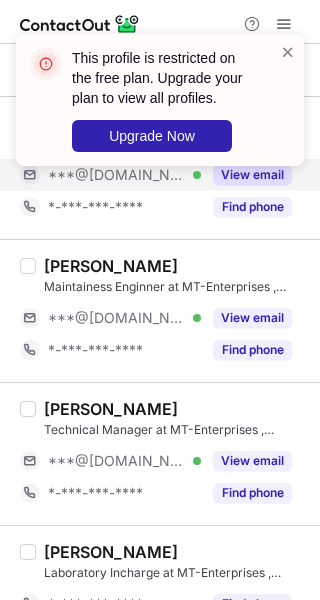 scroll, scrollTop: 1141, scrollLeft: 0, axis: vertical 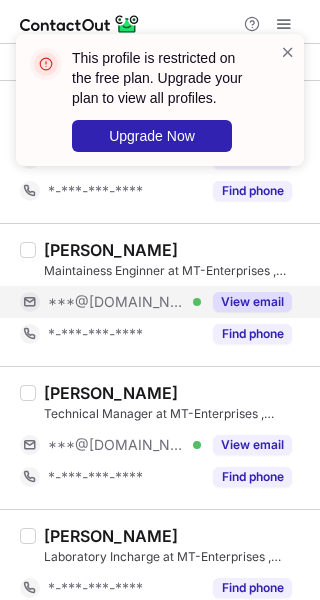click on "View email" at bounding box center [252, 302] 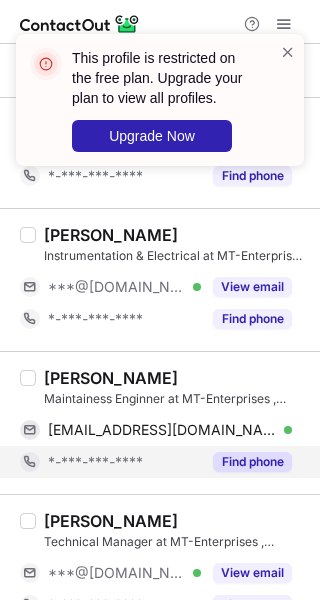scroll, scrollTop: 974, scrollLeft: 0, axis: vertical 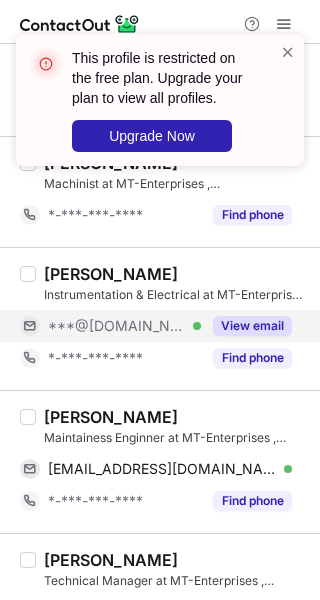 click on "View email" at bounding box center (252, 326) 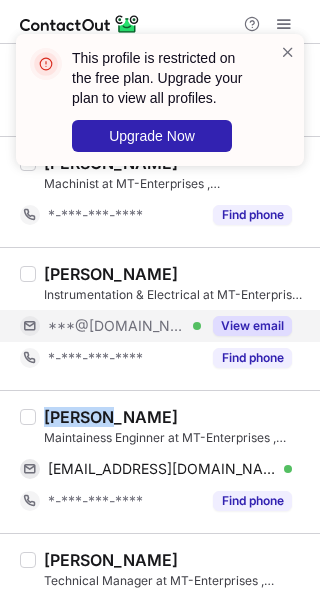 click on "Hammad Hamayun" at bounding box center [111, 417] 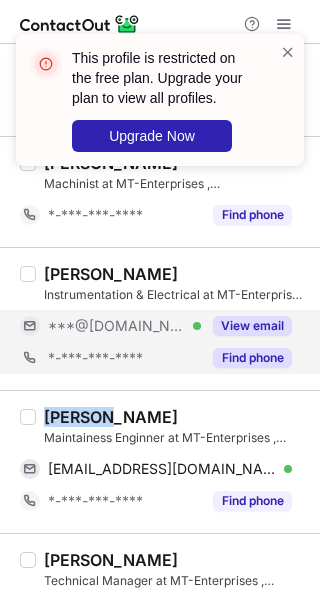 copy on "Hammad" 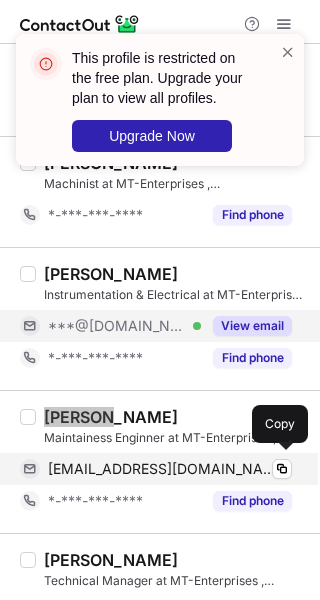 drag, startPoint x: 209, startPoint y: 457, endPoint x: 242, endPoint y: 427, distance: 44.598206 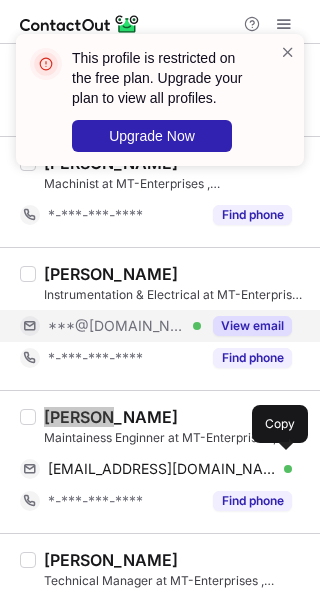 click on "hammadhamayo22@gmail.com" at bounding box center (162, 469) 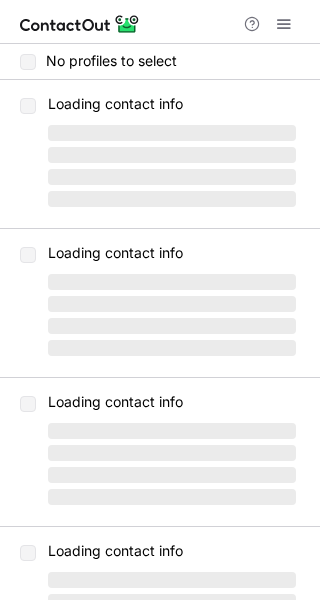 scroll, scrollTop: 0, scrollLeft: 0, axis: both 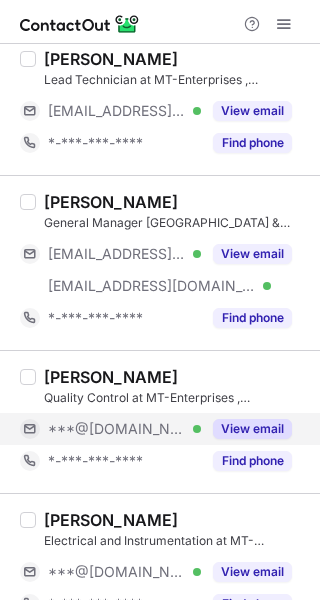 click on "View email" at bounding box center [252, 429] 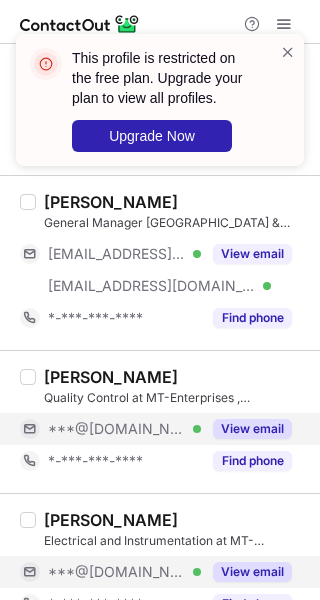 click on "View email" at bounding box center (252, 572) 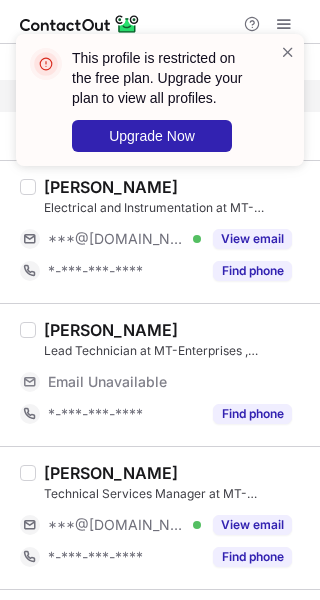 scroll, scrollTop: 833, scrollLeft: 0, axis: vertical 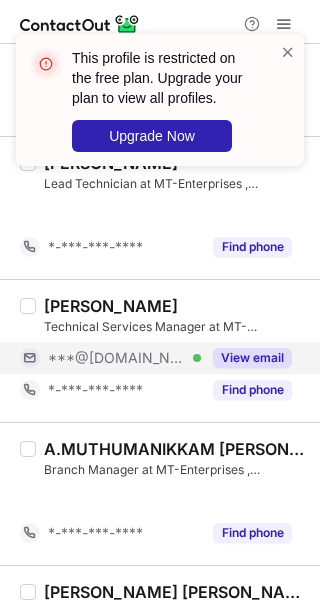 click on "[PERSON_NAME] Technical Services Manager at MT-Enterprises , [GEOGRAPHIC_DATA] ***@[DOMAIN_NAME] Verified View email *-***-***-**** Find phone" at bounding box center (172, 351) 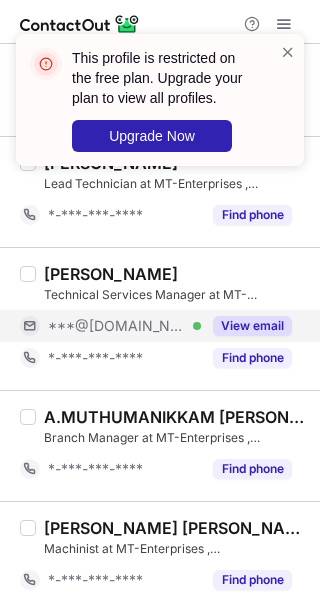 click on "View email" at bounding box center [252, 326] 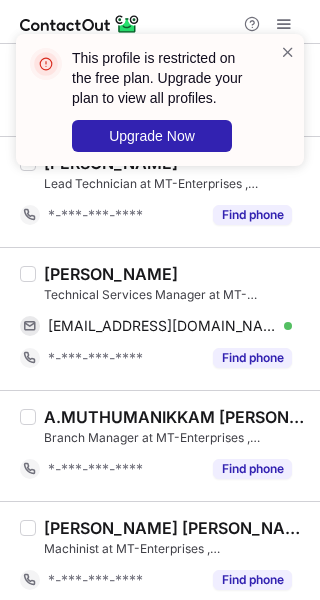 click on "[PERSON_NAME]" at bounding box center (111, 274) 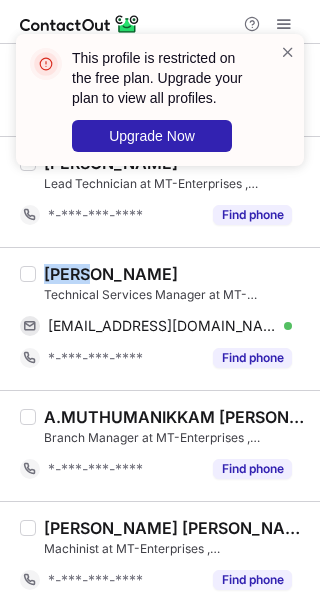 click on "[PERSON_NAME]" at bounding box center (111, 274) 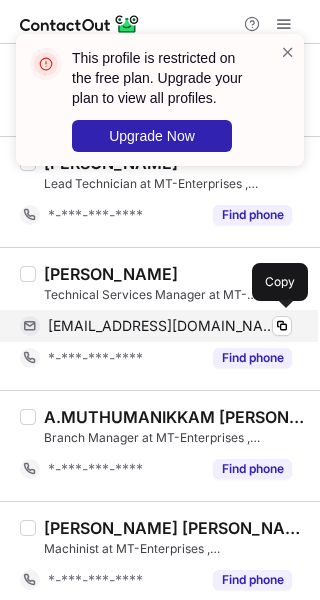 drag, startPoint x: 257, startPoint y: 313, endPoint x: 301, endPoint y: 315, distance: 44.04543 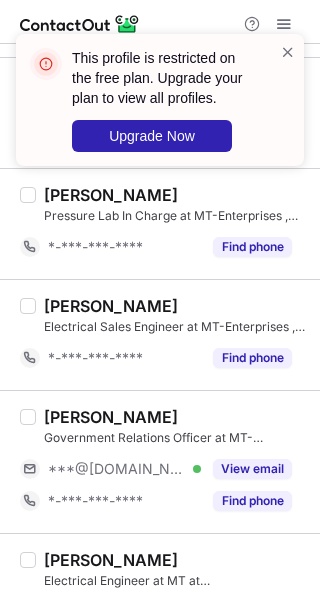 scroll, scrollTop: 1270, scrollLeft: 0, axis: vertical 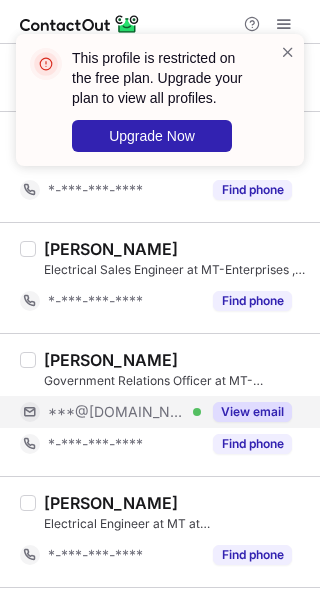 click on "View email" at bounding box center [252, 412] 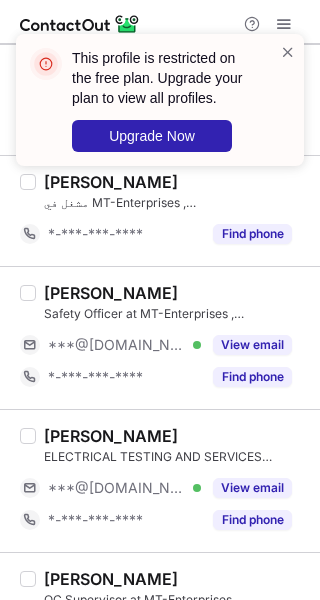 scroll, scrollTop: 1936, scrollLeft: 0, axis: vertical 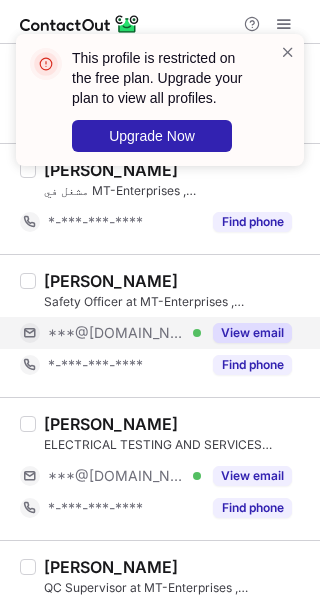 click on "View email" at bounding box center (252, 333) 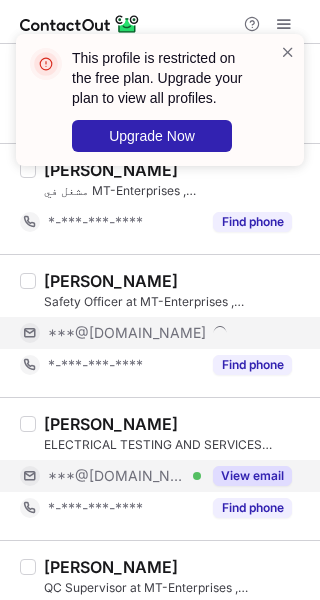 click on "View email" at bounding box center (246, 476) 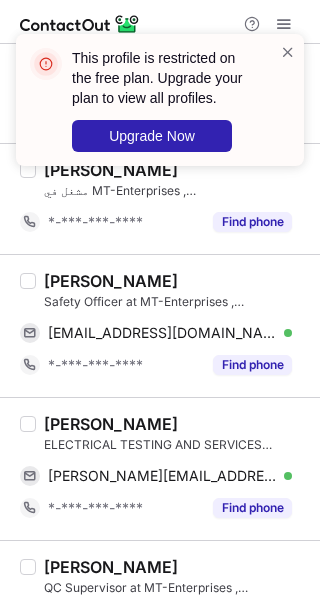 click on "Atif Badshah" at bounding box center [111, 281] 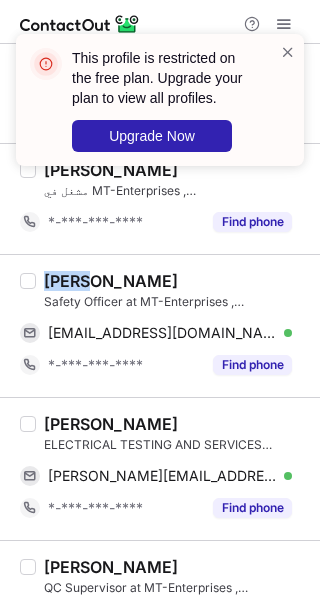 click on "Atif Badshah" at bounding box center [111, 281] 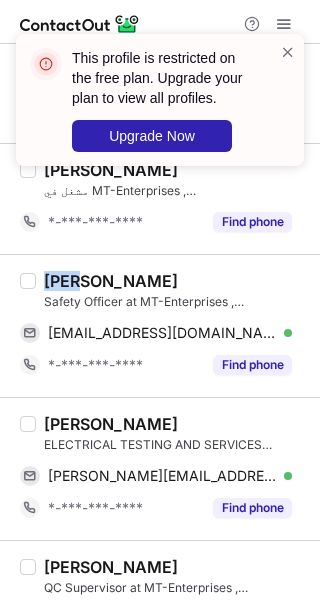 copy on "Atif" 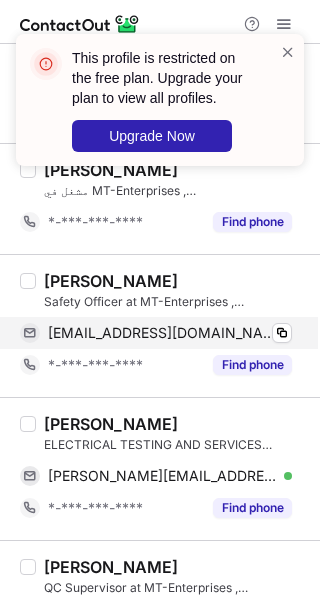 drag, startPoint x: 246, startPoint y: 325, endPoint x: 293, endPoint y: 338, distance: 48.76474 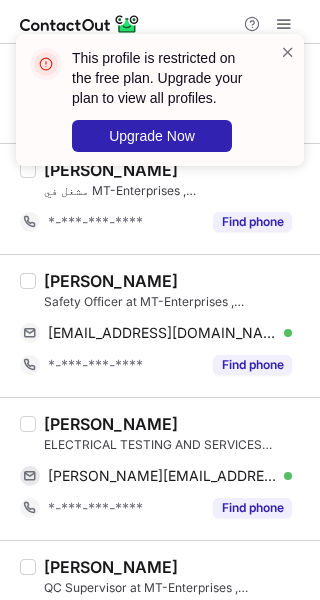 click on "Abdulrahman lasheen" at bounding box center (111, 424) 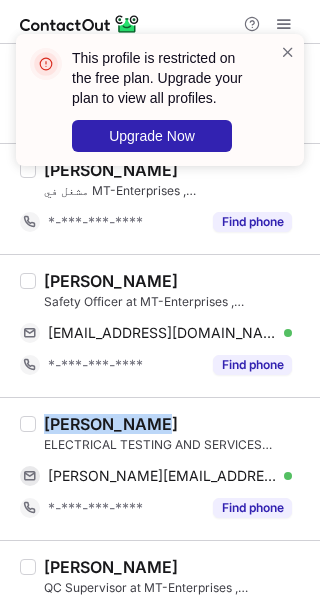 click on "Abdulrahman lasheen" at bounding box center (111, 424) 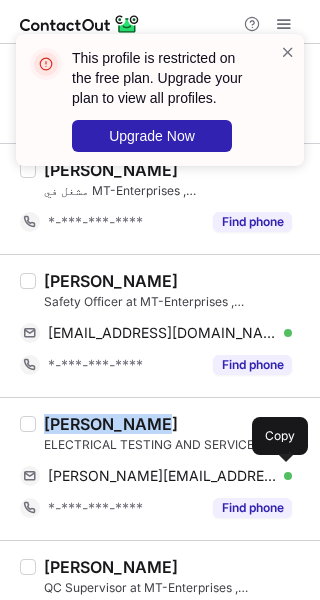 drag, startPoint x: 282, startPoint y: 462, endPoint x: 307, endPoint y: 462, distance: 25 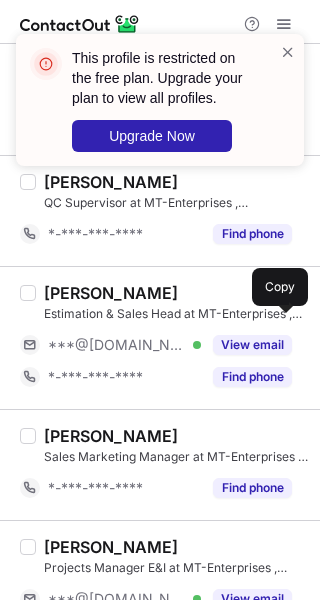 scroll, scrollTop: 2436, scrollLeft: 0, axis: vertical 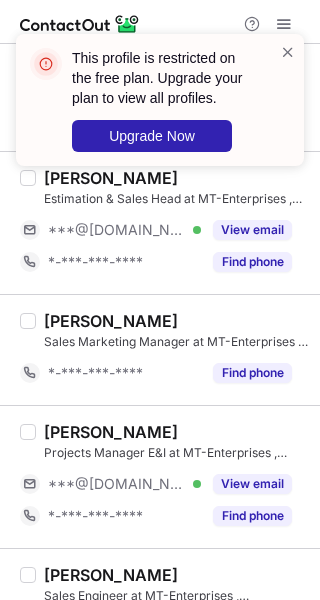 drag, startPoint x: 249, startPoint y: 217, endPoint x: 272, endPoint y: 421, distance: 205.29248 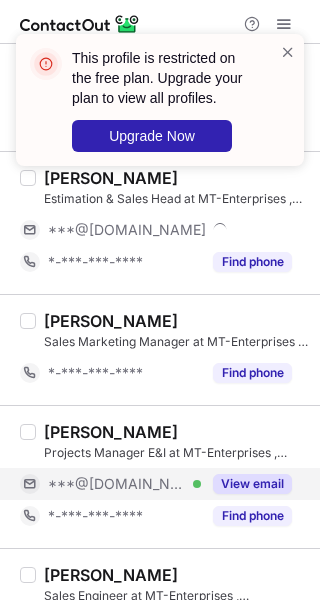 click on "View email" at bounding box center (246, 484) 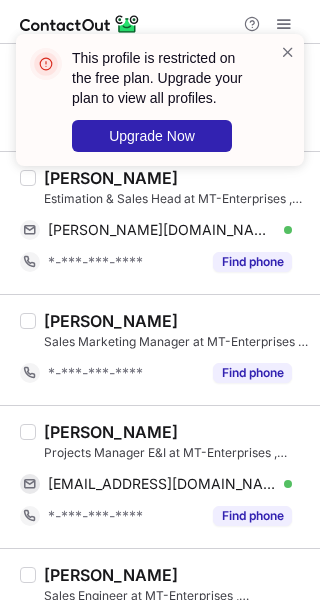 click on "Asim Iftikhar" at bounding box center [111, 432] 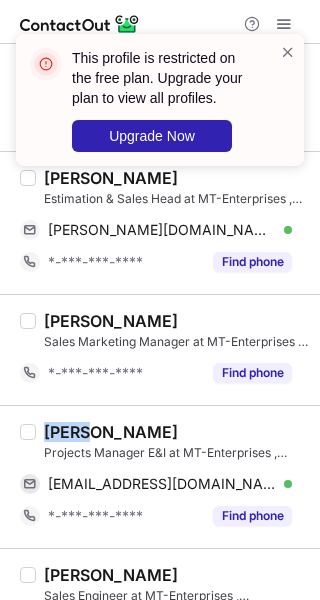 click on "Asim Iftikhar" at bounding box center [111, 432] 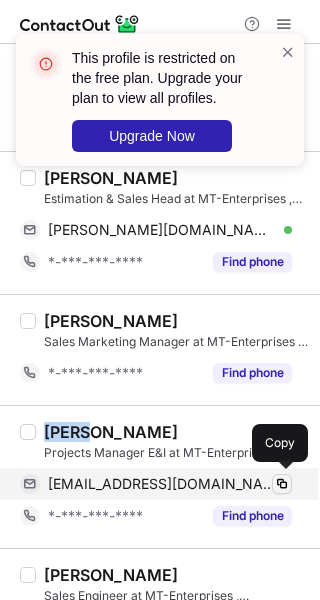 drag, startPoint x: 244, startPoint y: 475, endPoint x: 277, endPoint y: 477, distance: 33.06055 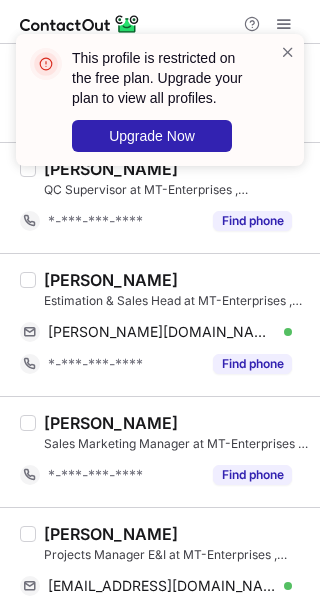 scroll, scrollTop: 2270, scrollLeft: 0, axis: vertical 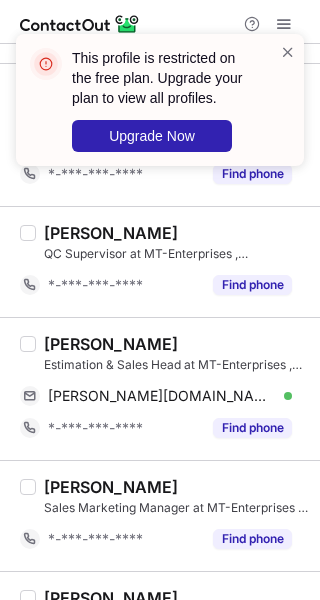 click on "Mohamed Azzam" at bounding box center [111, 344] 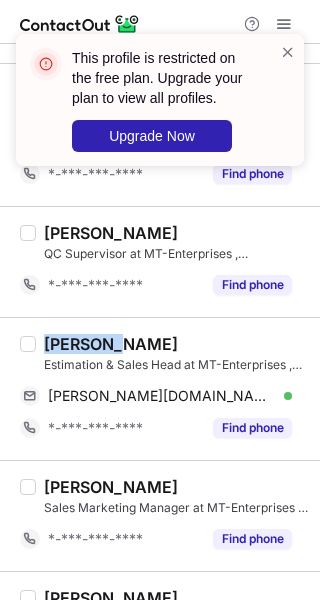 click on "Mohamed Azzam" at bounding box center (111, 344) 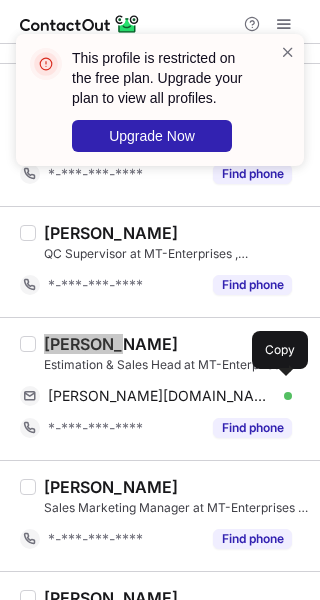 drag, startPoint x: 214, startPoint y: 380, endPoint x: 318, endPoint y: 443, distance: 121.59358 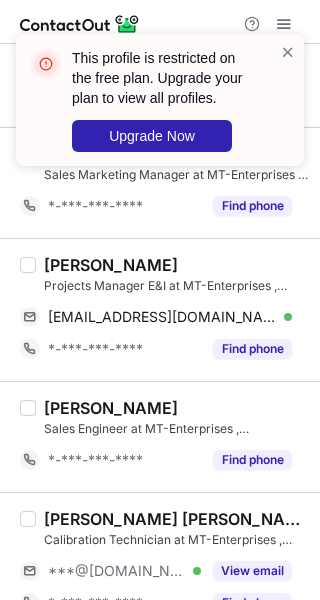 scroll, scrollTop: 2632, scrollLeft: 0, axis: vertical 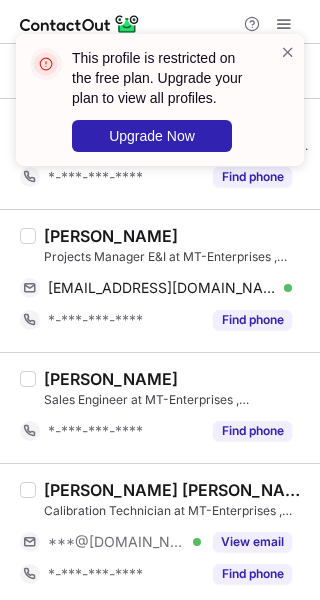 drag, startPoint x: 244, startPoint y: 531, endPoint x: 231, endPoint y: 482, distance: 50.695168 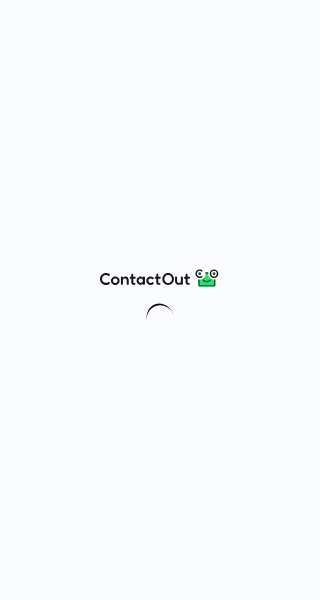 scroll, scrollTop: 0, scrollLeft: 0, axis: both 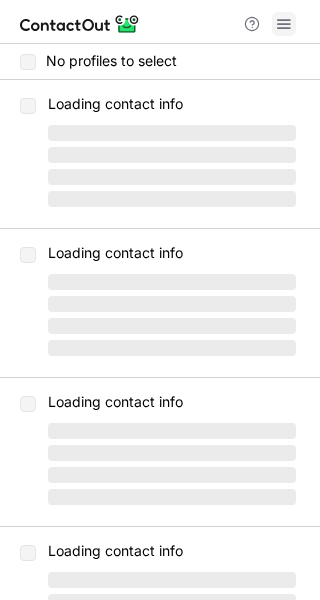 click at bounding box center [284, 24] 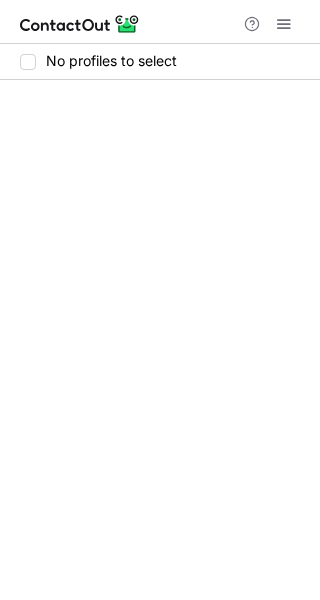 scroll, scrollTop: 0, scrollLeft: 0, axis: both 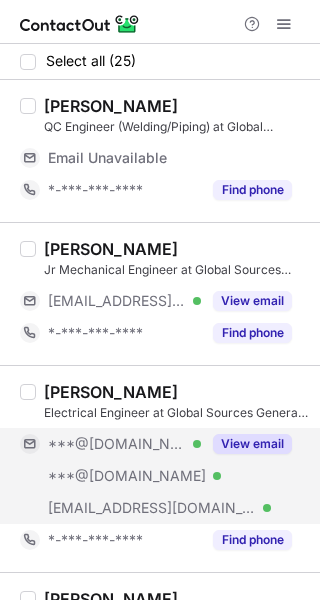 click on "View email" at bounding box center [252, 444] 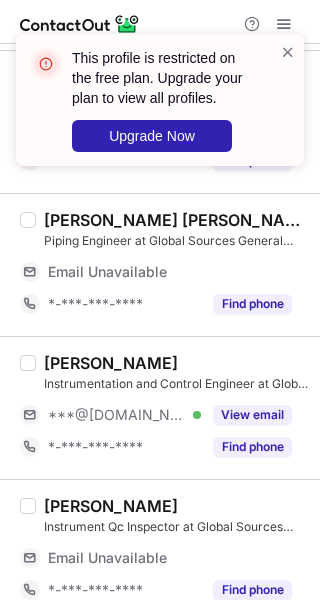 scroll, scrollTop: 666, scrollLeft: 0, axis: vertical 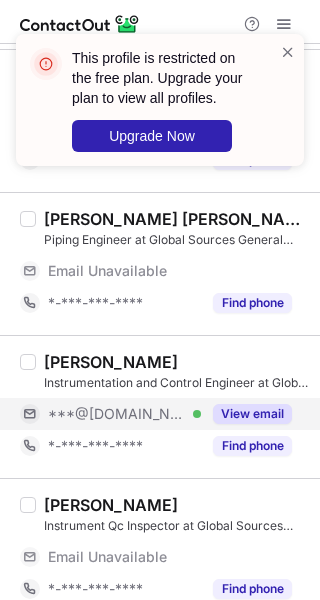 click on "View email" at bounding box center (252, 414) 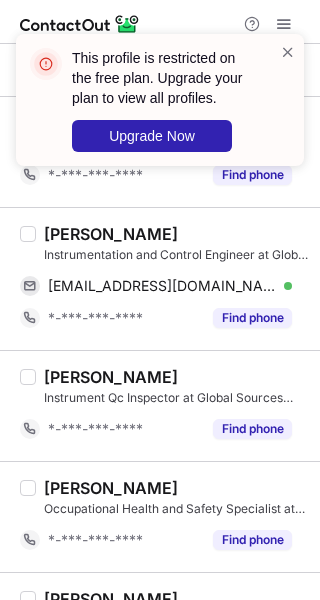 scroll, scrollTop: 635, scrollLeft: 0, axis: vertical 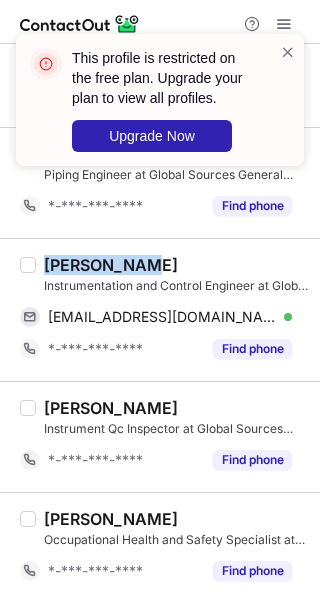 drag, startPoint x: 141, startPoint y: 267, endPoint x: 40, endPoint y: 264, distance: 101.04455 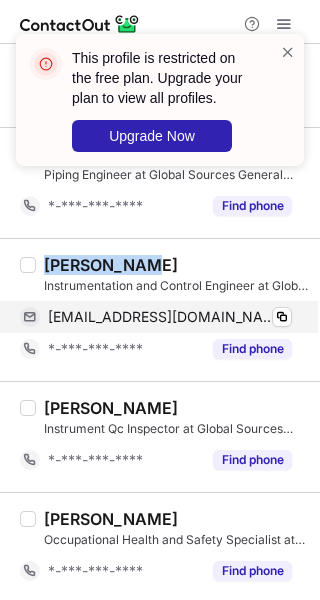 copy on "Abdul Raoof" 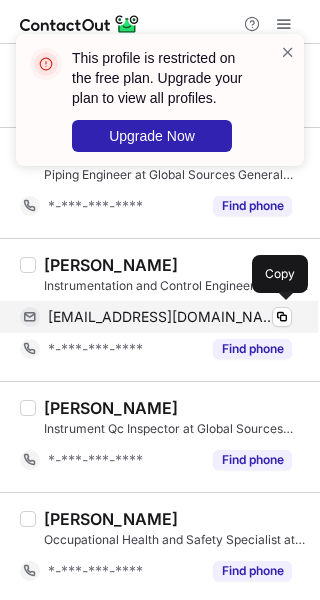 drag, startPoint x: 227, startPoint y: 313, endPoint x: 296, endPoint y: 307, distance: 69.260376 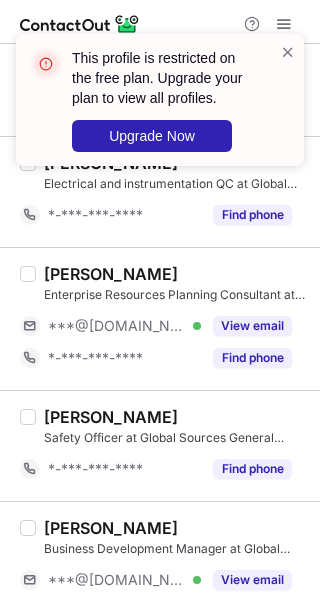 scroll, scrollTop: 1301, scrollLeft: 0, axis: vertical 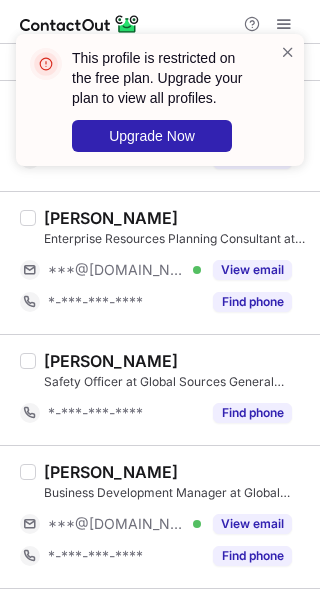 drag, startPoint x: 259, startPoint y: 277, endPoint x: 257, endPoint y: 354, distance: 77.02597 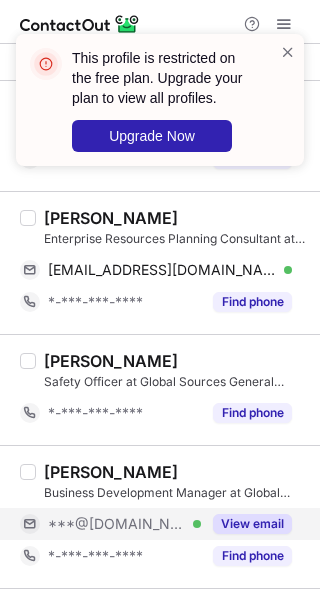 click on "View email" at bounding box center (252, 524) 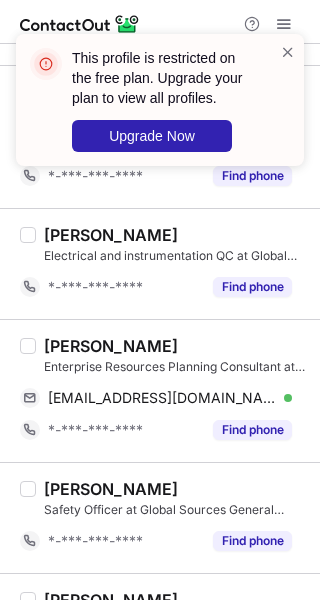 scroll, scrollTop: 1135, scrollLeft: 0, axis: vertical 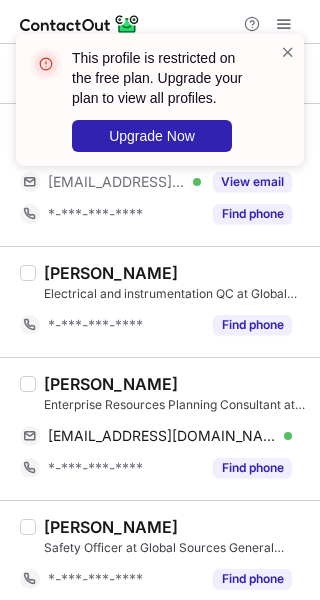 click on "pradeepkumar cb" at bounding box center [111, 384] 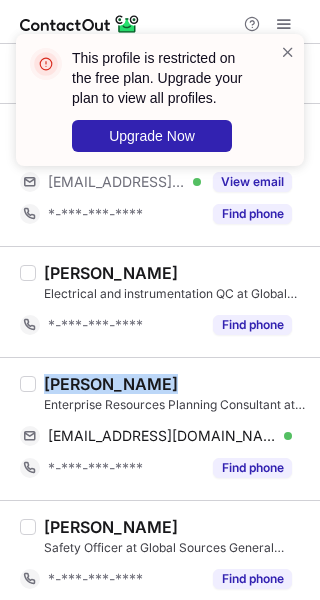 click on "pradeepkumar cb" at bounding box center (111, 384) 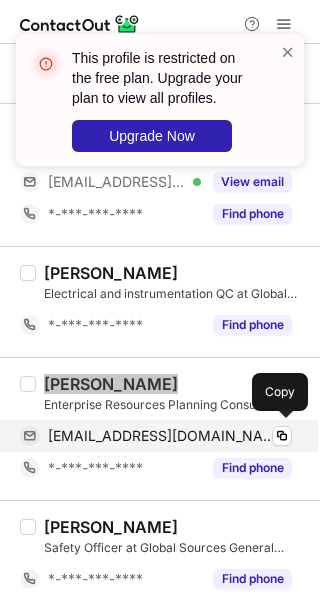 drag, startPoint x: 222, startPoint y: 431, endPoint x: 285, endPoint y: 421, distance: 63.788715 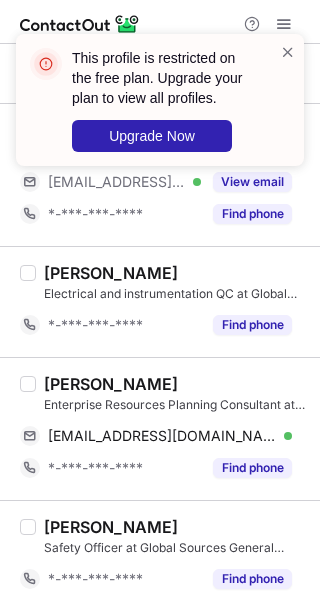 scroll, scrollTop: 1468, scrollLeft: 0, axis: vertical 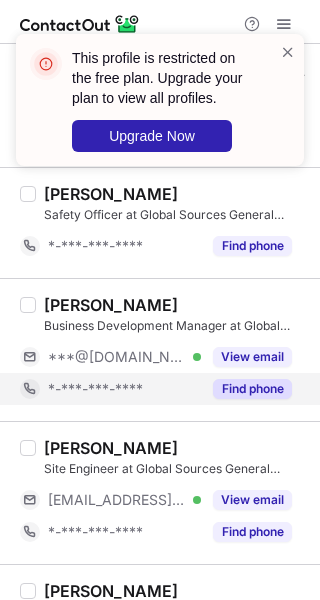 drag, startPoint x: 253, startPoint y: 357, endPoint x: 253, endPoint y: 389, distance: 32 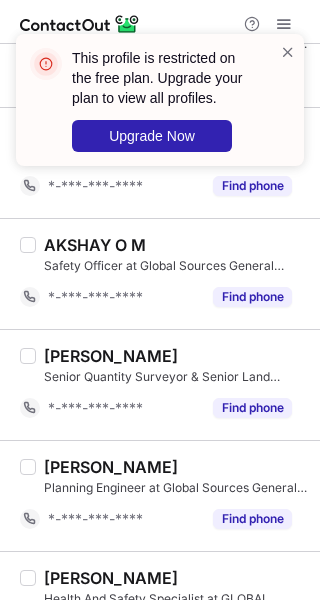 scroll, scrollTop: 2600, scrollLeft: 0, axis: vertical 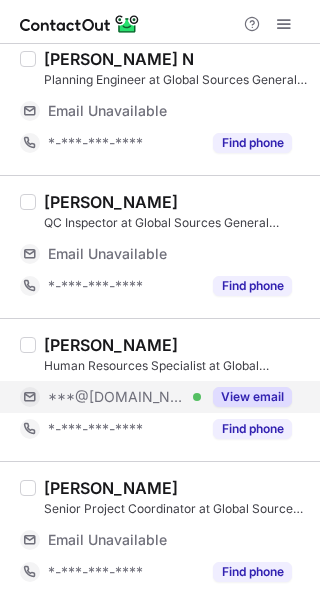 click on "View email" at bounding box center (252, 397) 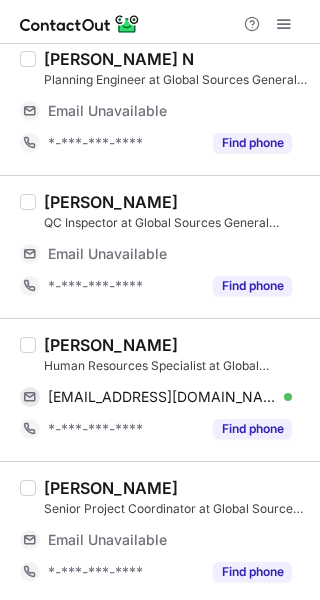 click on "[PERSON_NAME]" at bounding box center [111, 345] 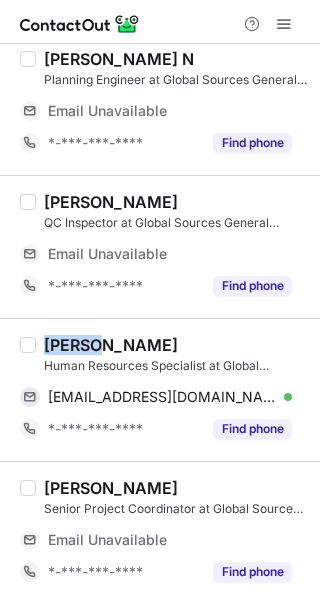 click on "[PERSON_NAME]" at bounding box center (111, 345) 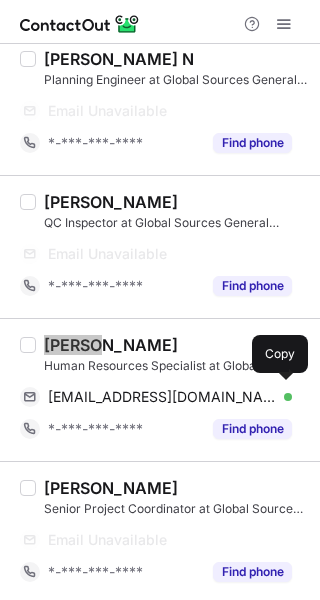 drag, startPoint x: 221, startPoint y: 395, endPoint x: 315, endPoint y: 361, distance: 99.95999 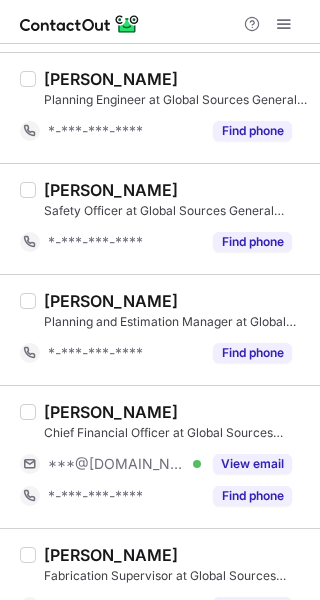 scroll, scrollTop: 801, scrollLeft: 0, axis: vertical 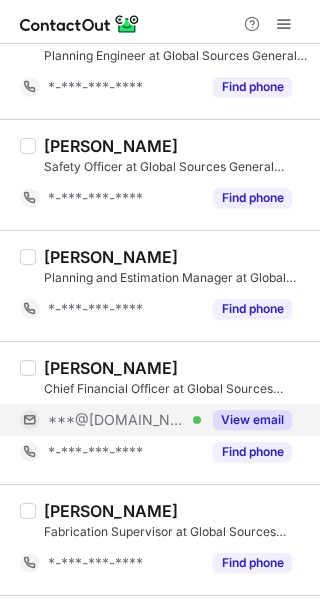 click on "View email" at bounding box center [252, 420] 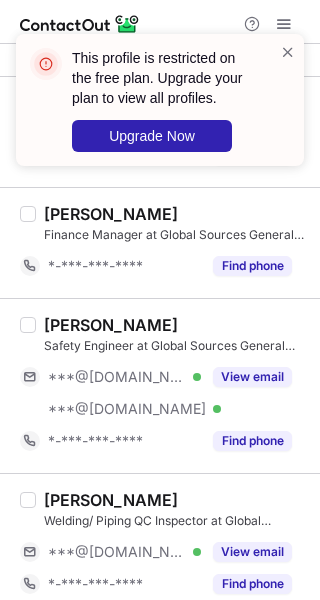 scroll, scrollTop: 1801, scrollLeft: 0, axis: vertical 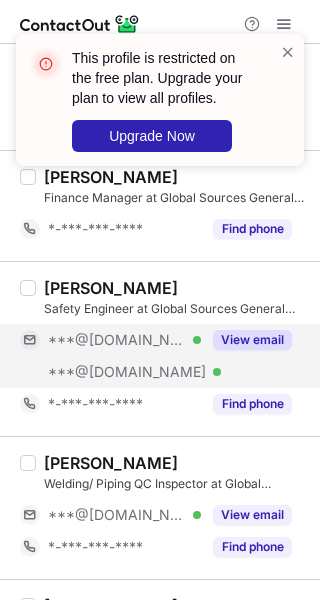 click on "View email" at bounding box center (252, 340) 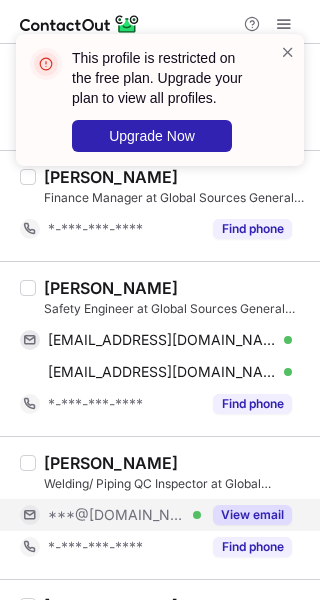 click on "View email" at bounding box center [252, 515] 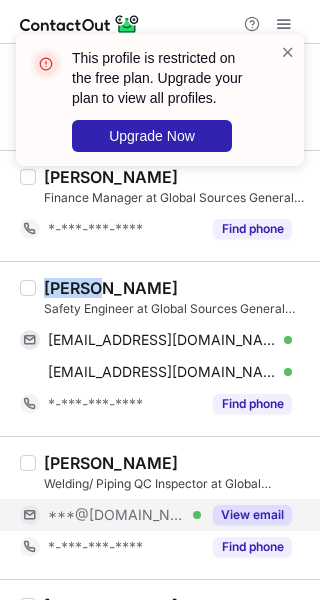click on "Fahad Al delham" at bounding box center [111, 288] 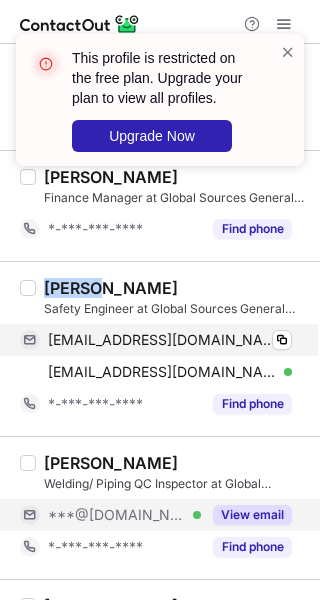 drag, startPoint x: 224, startPoint y: 328, endPoint x: 253, endPoint y: 329, distance: 29.017237 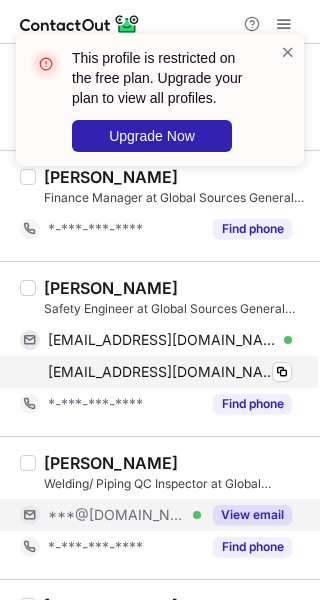 drag, startPoint x: 222, startPoint y: 364, endPoint x: 252, endPoint y: 364, distance: 30 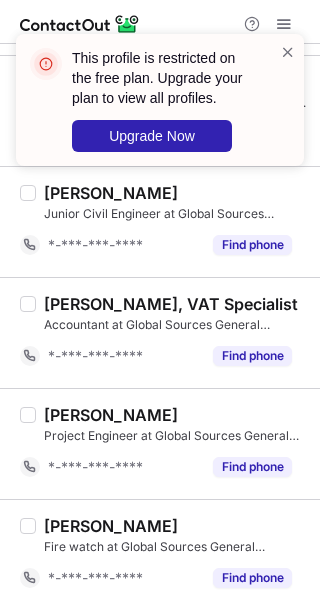scroll, scrollTop: 2472, scrollLeft: 0, axis: vertical 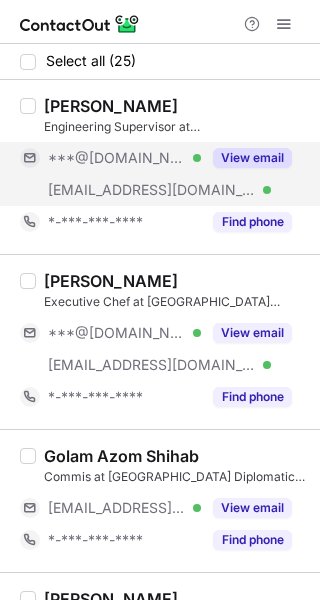 click on "View email" at bounding box center (252, 158) 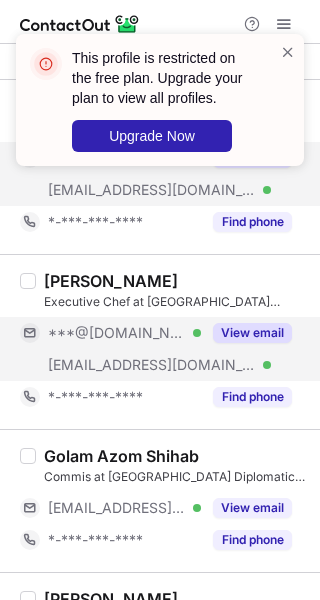 click on "View email" at bounding box center (252, 333) 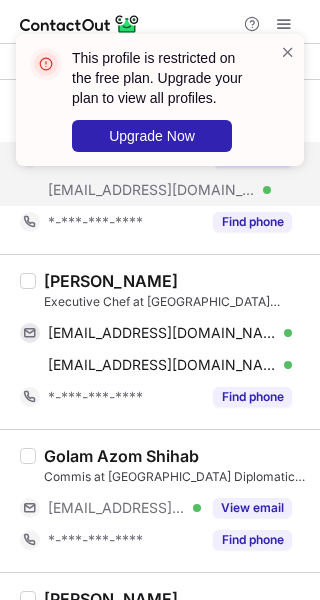 click on "Rahul kulkarni" at bounding box center [111, 281] 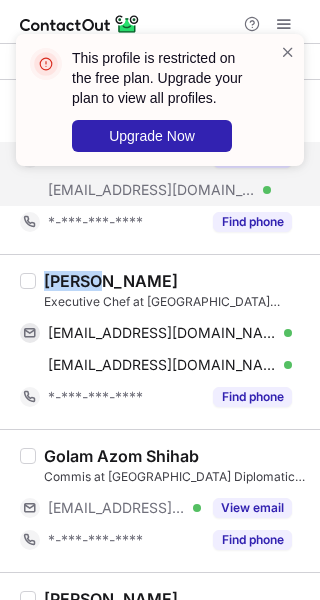 click on "Rahul kulkarni" at bounding box center (111, 281) 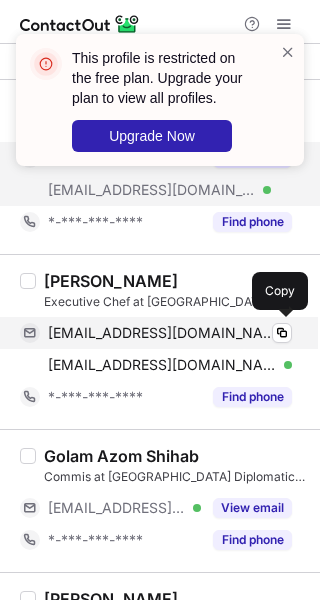 click on "rahul_kulkarni2004@yahoo.co.in" at bounding box center [162, 333] 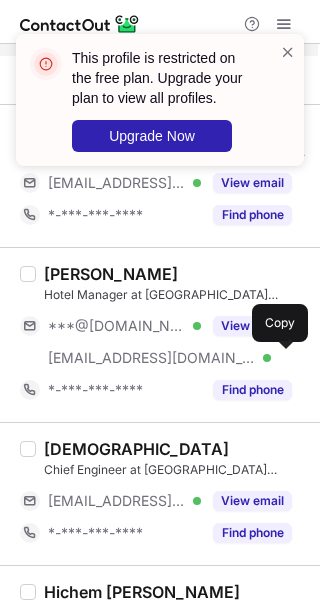 scroll, scrollTop: 333, scrollLeft: 0, axis: vertical 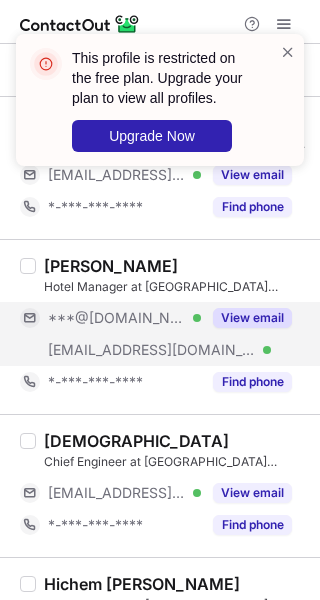 click on "View email" at bounding box center (252, 318) 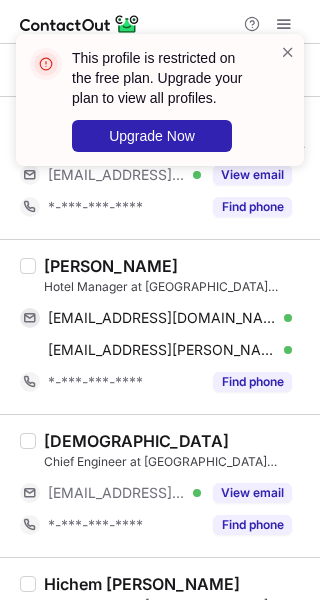 click on "Marc Schroer" at bounding box center (111, 266) 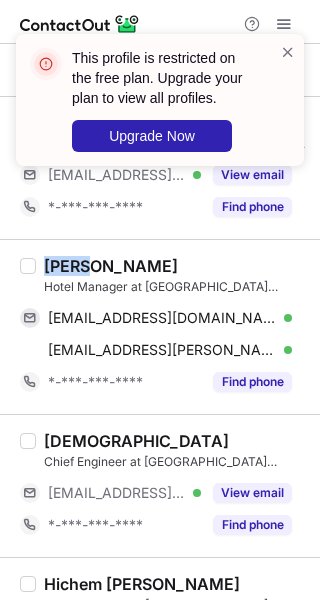 click on "Marc Schroer" at bounding box center [111, 266] 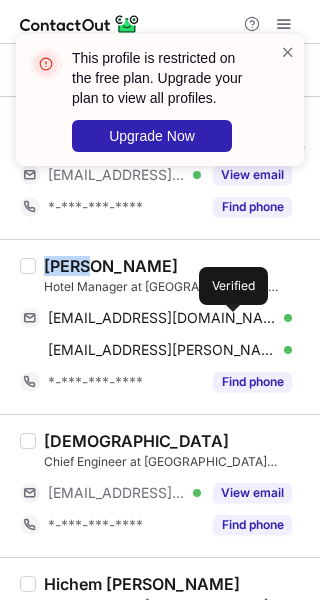 drag, startPoint x: 232, startPoint y: 315, endPoint x: 312, endPoint y: 320, distance: 80.1561 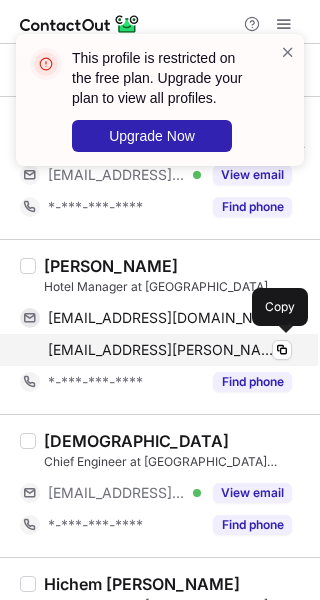 drag, startPoint x: 215, startPoint y: 346, endPoint x: 302, endPoint y: 342, distance: 87.0919 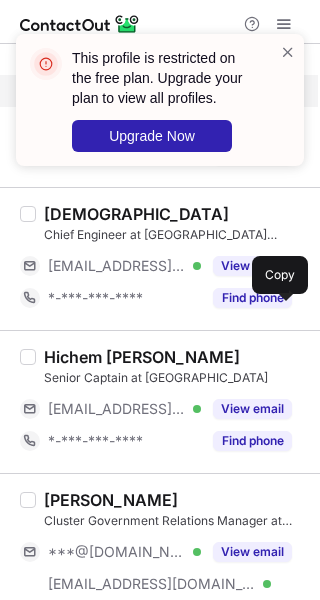scroll, scrollTop: 666, scrollLeft: 0, axis: vertical 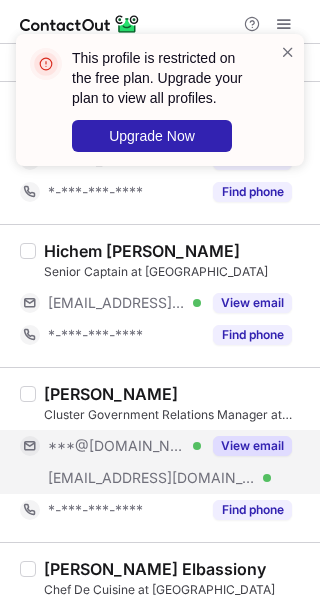 click on "View email" at bounding box center [246, 446] 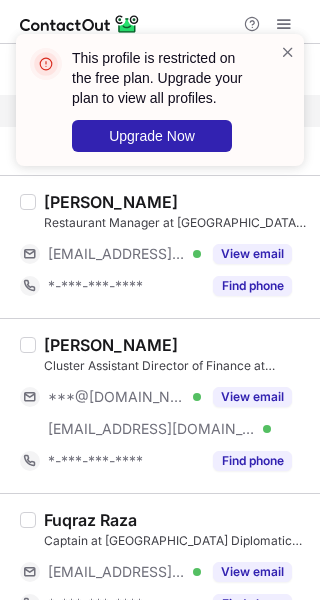 scroll, scrollTop: 1666, scrollLeft: 0, axis: vertical 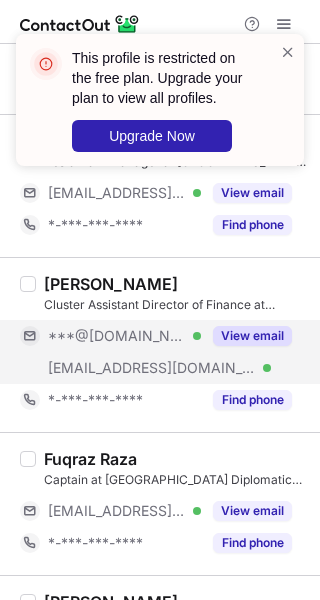 click on "View email" at bounding box center (252, 336) 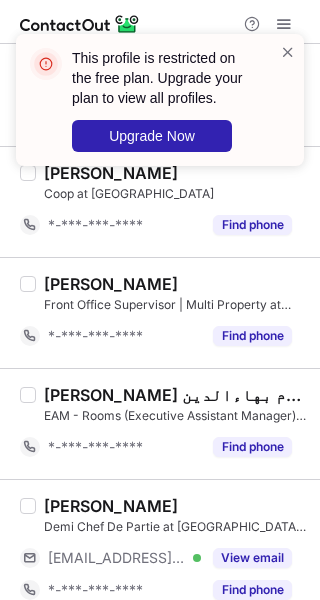 scroll, scrollTop: 3016, scrollLeft: 0, axis: vertical 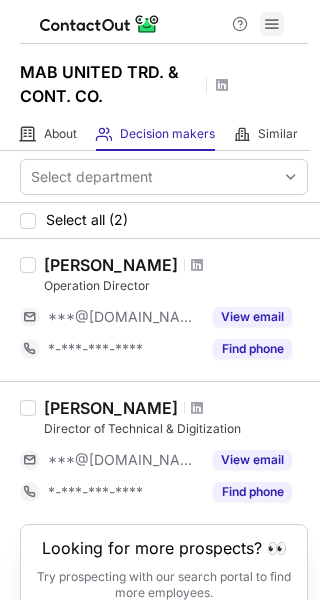 click at bounding box center [272, 24] 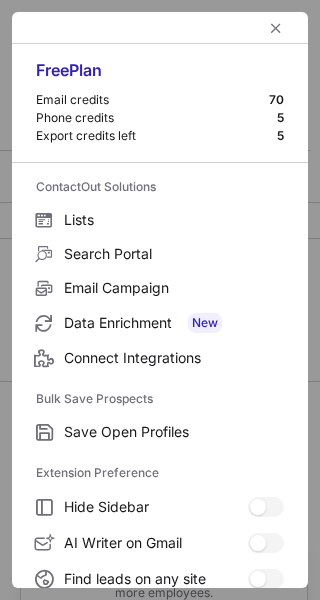 click at bounding box center [272, 24] 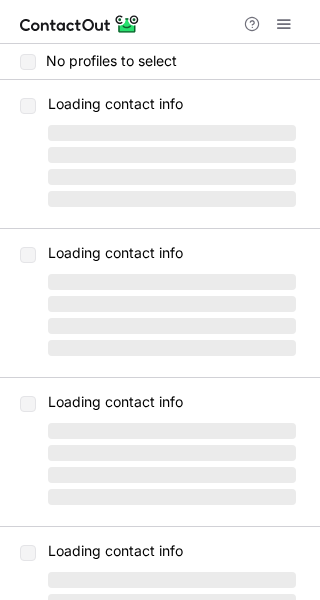 scroll, scrollTop: 0, scrollLeft: 0, axis: both 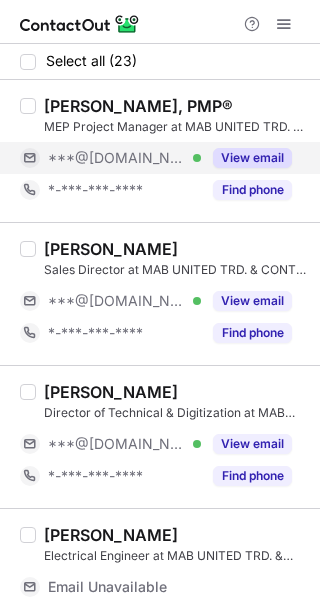 click on "View email" at bounding box center [252, 158] 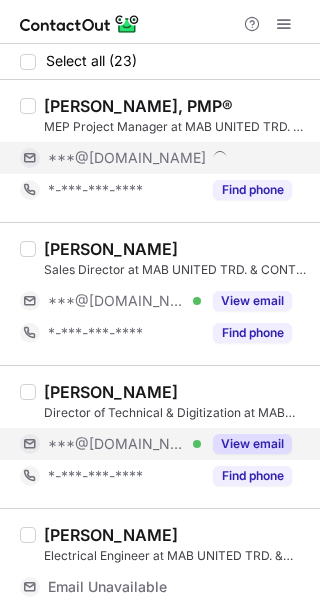 click on "View email" at bounding box center [252, 444] 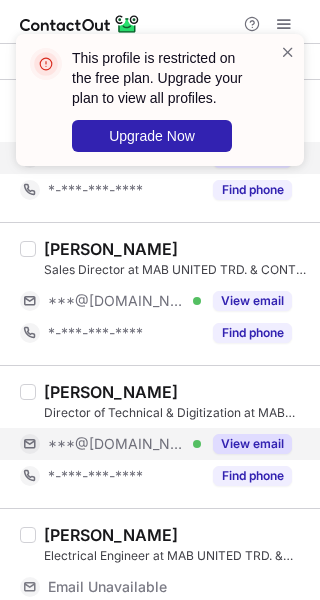 click on "View email" at bounding box center (252, 444) 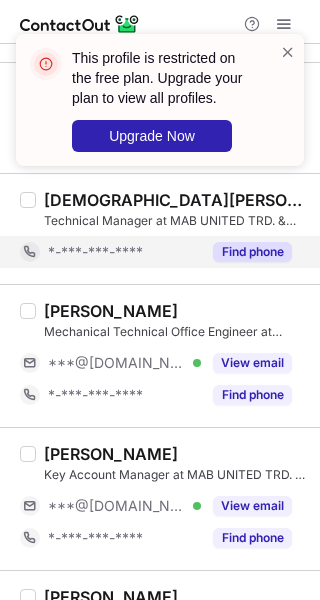 scroll, scrollTop: 499, scrollLeft: 0, axis: vertical 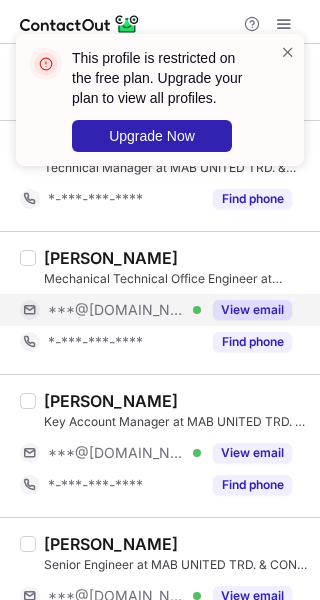 click on "View email" at bounding box center [252, 310] 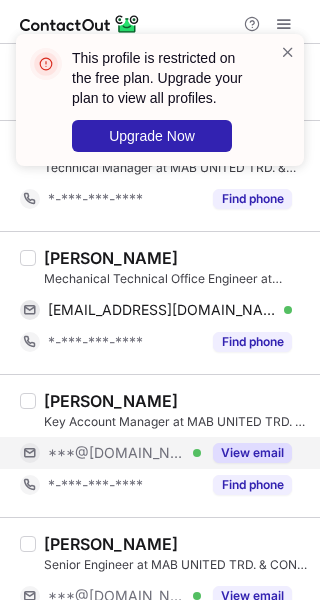 click on "View email" at bounding box center (252, 453) 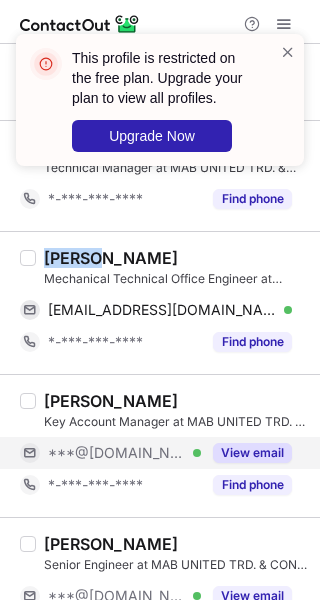 click on "[PERSON_NAME]" at bounding box center (111, 258) 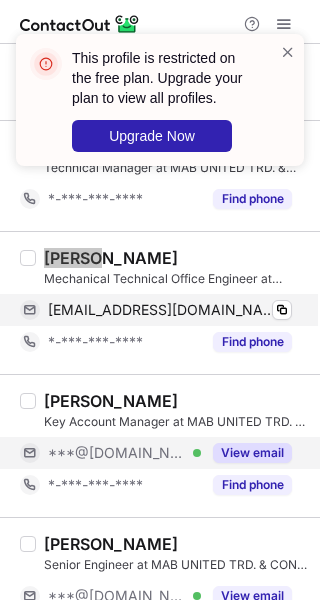 drag, startPoint x: 262, startPoint y: 303, endPoint x: 313, endPoint y: 299, distance: 51.156624 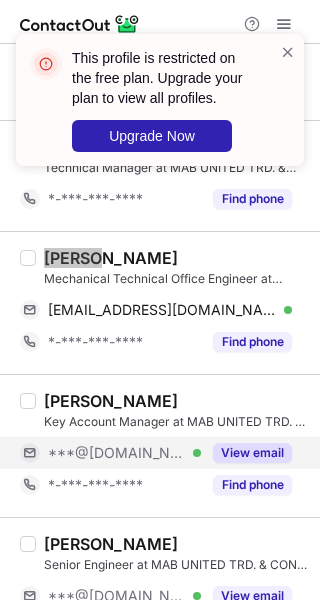 click on "[EMAIL_ADDRESS][DOMAIN_NAME] Verified" at bounding box center (170, 310) 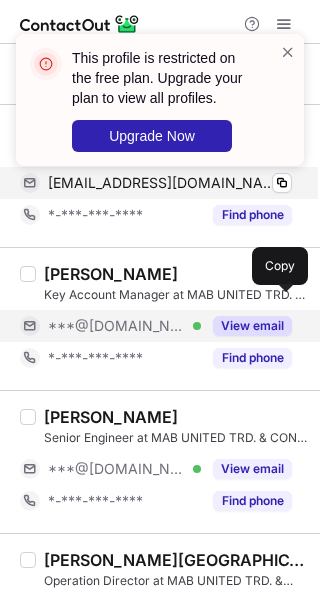 scroll, scrollTop: 666, scrollLeft: 0, axis: vertical 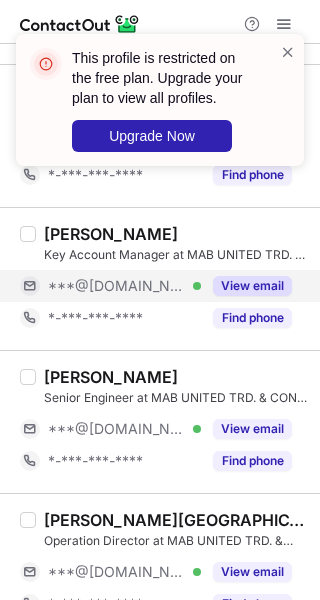 click on "View email" at bounding box center (252, 286) 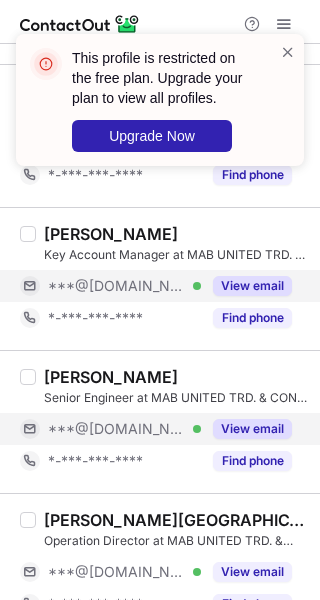 click on "View email" at bounding box center [252, 429] 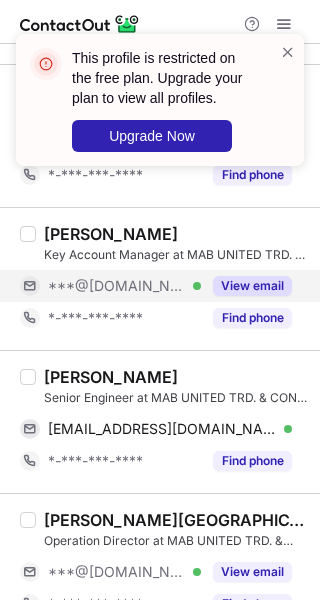 click on "[PERSON_NAME]" at bounding box center [111, 377] 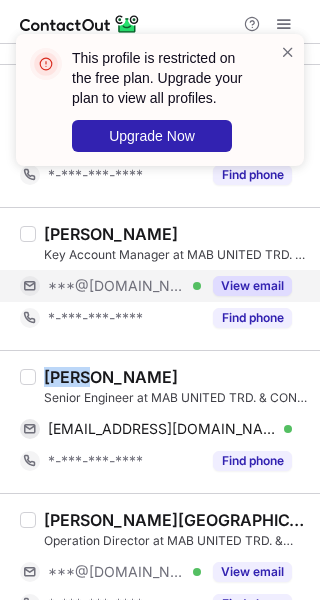 click on "[PERSON_NAME]" at bounding box center (111, 377) 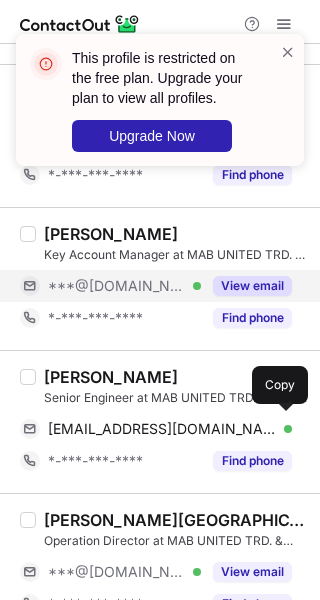 drag, startPoint x: 268, startPoint y: 412, endPoint x: 312, endPoint y: 407, distance: 44.28318 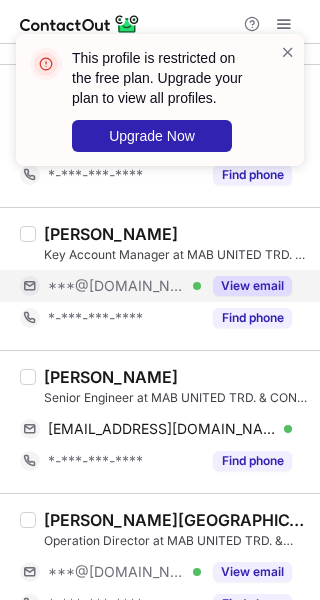 scroll, scrollTop: 833, scrollLeft: 0, axis: vertical 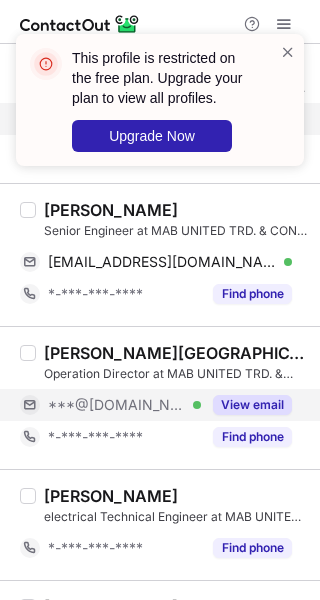 click on "View email" at bounding box center (252, 405) 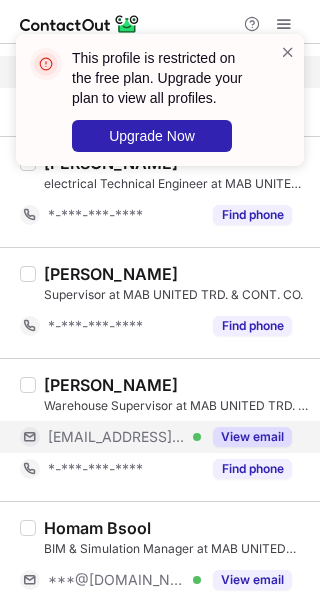 scroll, scrollTop: 1333, scrollLeft: 0, axis: vertical 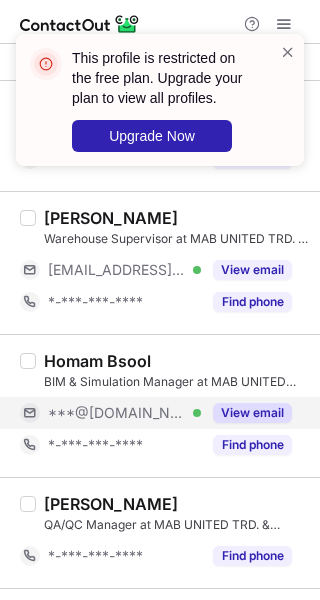 click on "View email" at bounding box center [252, 413] 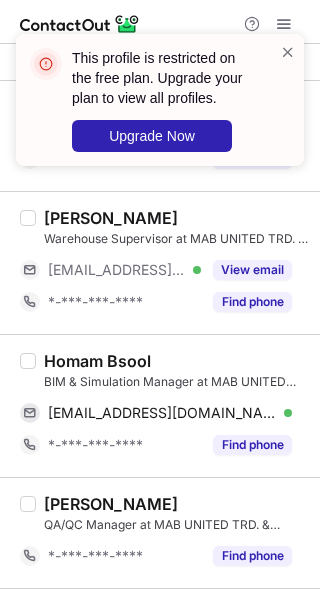 click on "Homam Bsool" at bounding box center (97, 361) 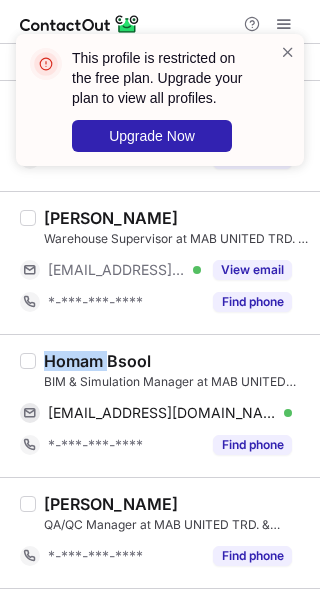 click on "Homam Bsool" at bounding box center [97, 361] 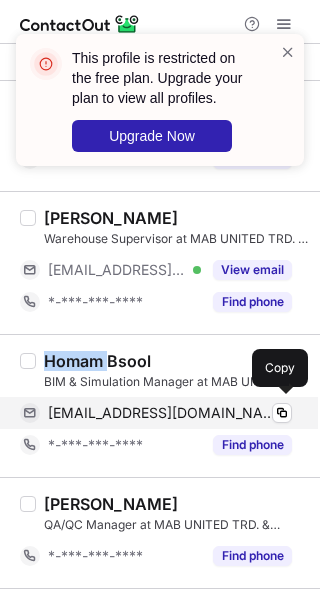 click on "[EMAIL_ADDRESS][DOMAIN_NAME] Verified" at bounding box center [170, 413] 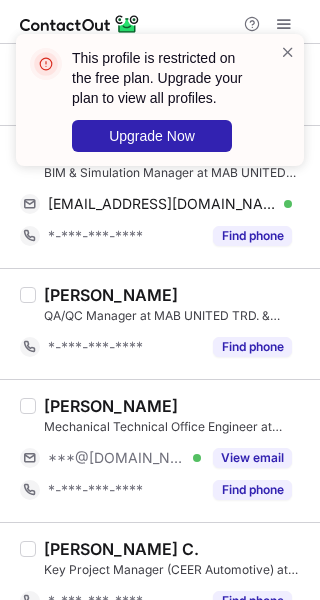scroll, scrollTop: 1666, scrollLeft: 0, axis: vertical 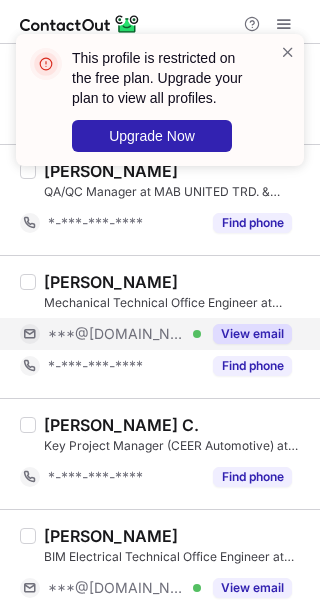 click on "View email" at bounding box center [252, 334] 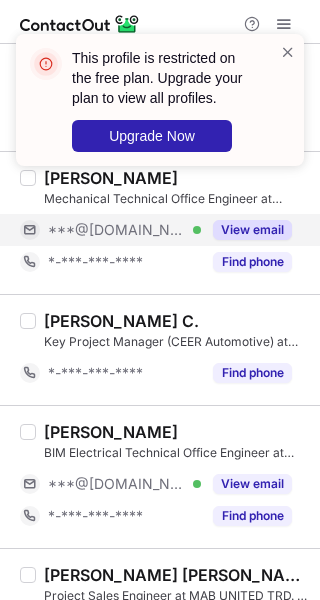 scroll, scrollTop: 1833, scrollLeft: 0, axis: vertical 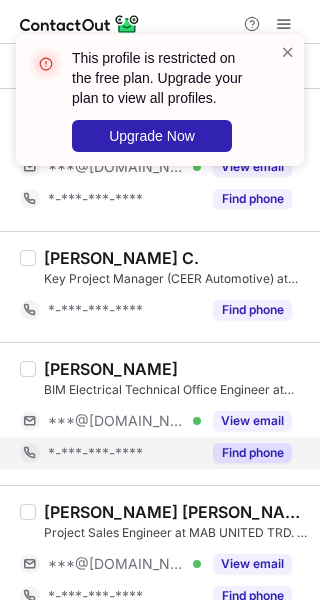 click on "Find phone" at bounding box center (246, 453) 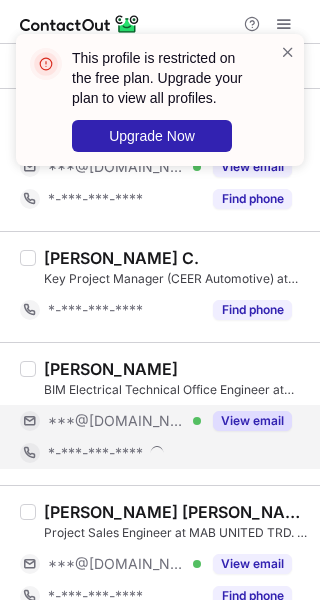 click on "View email" at bounding box center [252, 421] 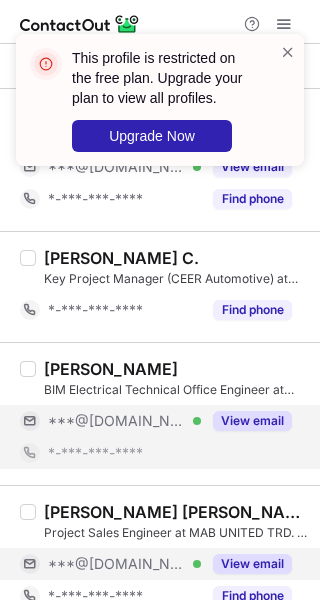 click on "View email" at bounding box center (252, 564) 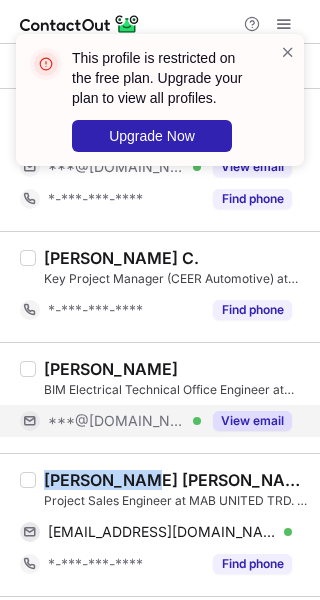drag, startPoint x: 135, startPoint y: 477, endPoint x: 42, endPoint y: 473, distance: 93.08598 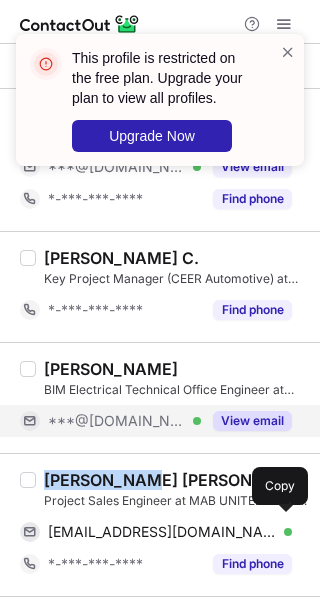 drag, startPoint x: 229, startPoint y: 512, endPoint x: 316, endPoint y: 497, distance: 88.28363 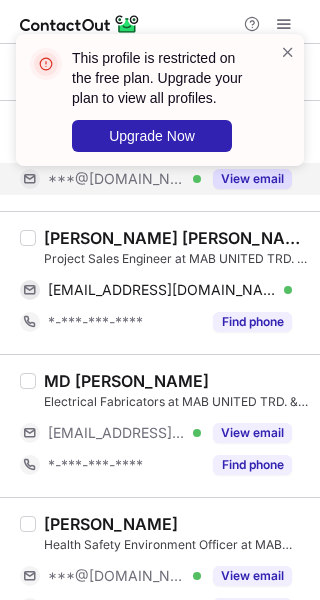 scroll, scrollTop: 2166, scrollLeft: 0, axis: vertical 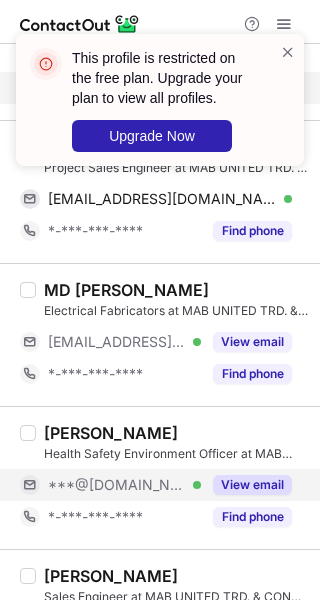 click on "View email" at bounding box center (252, 485) 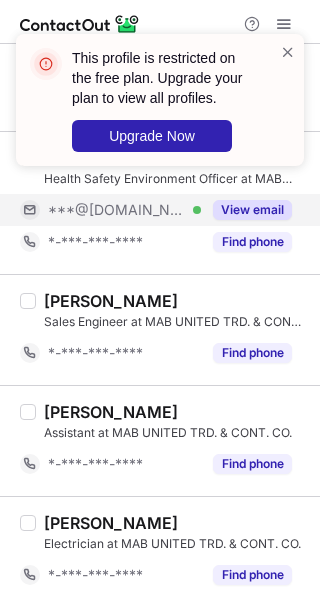 scroll, scrollTop: 2443, scrollLeft: 0, axis: vertical 